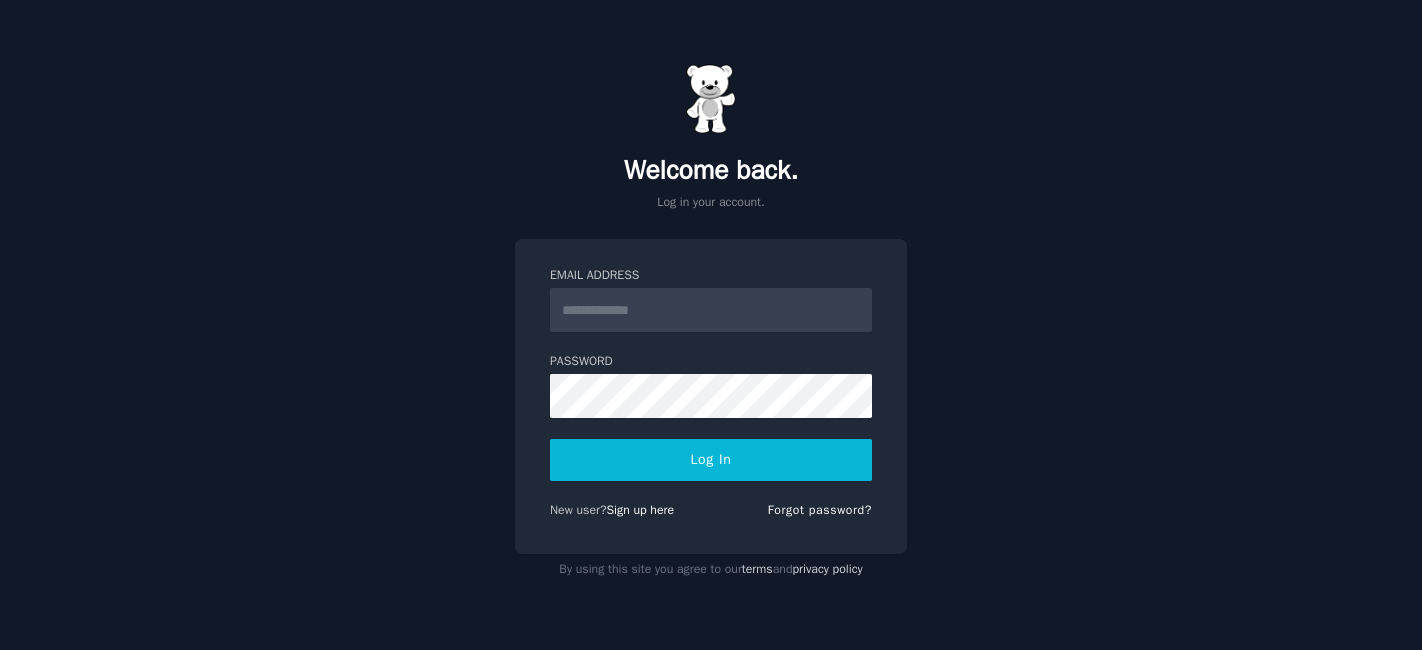 scroll, scrollTop: 0, scrollLeft: 0, axis: both 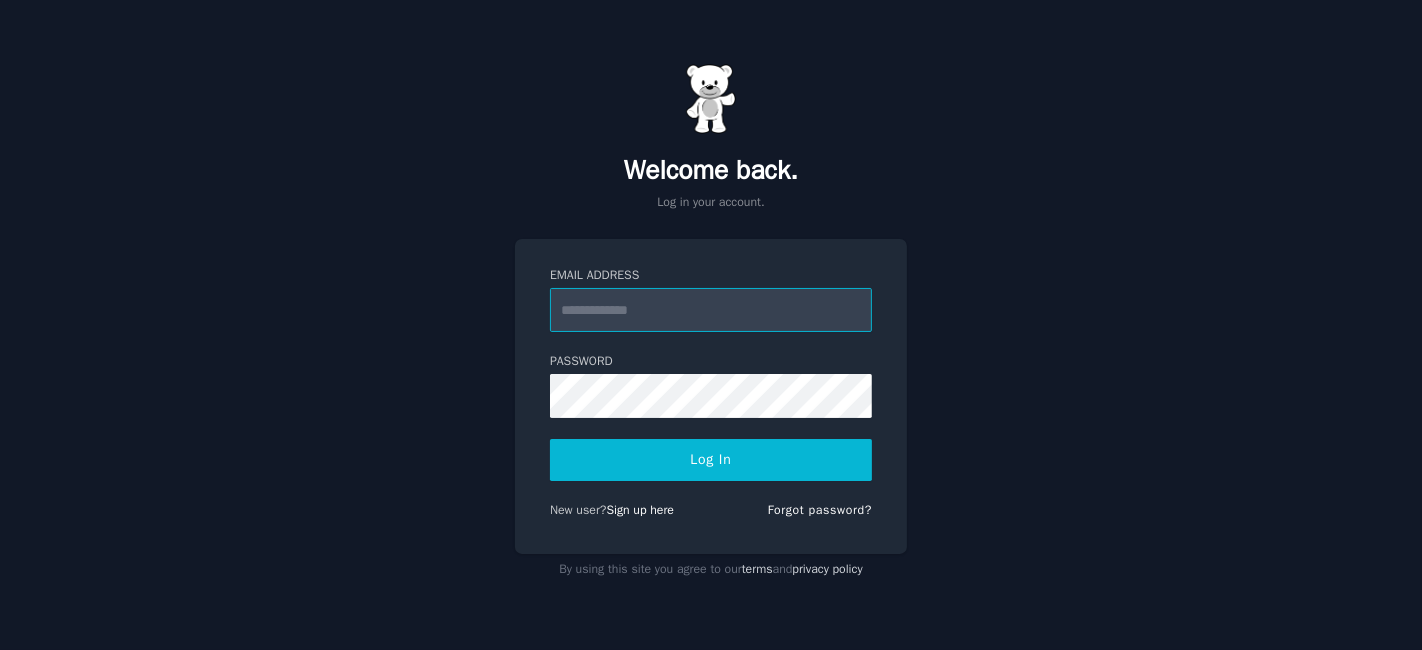 type on "**********" 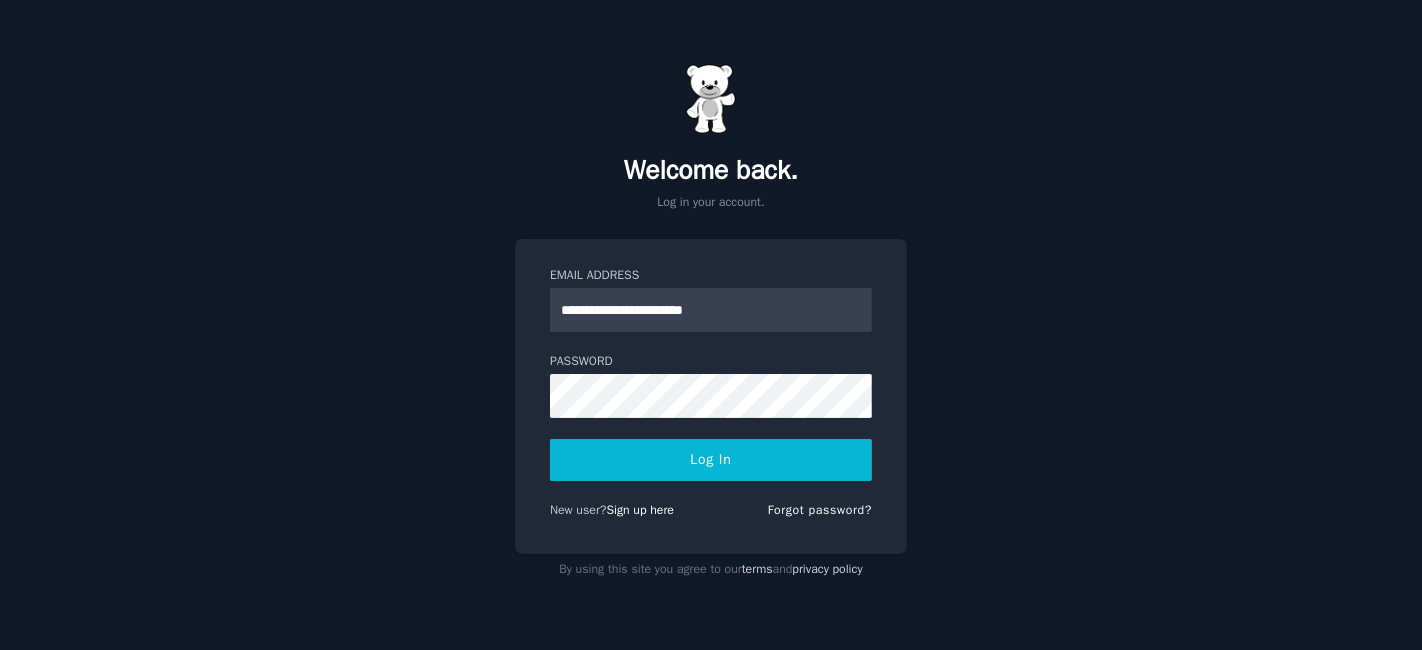 click on "Log In" at bounding box center (711, 460) 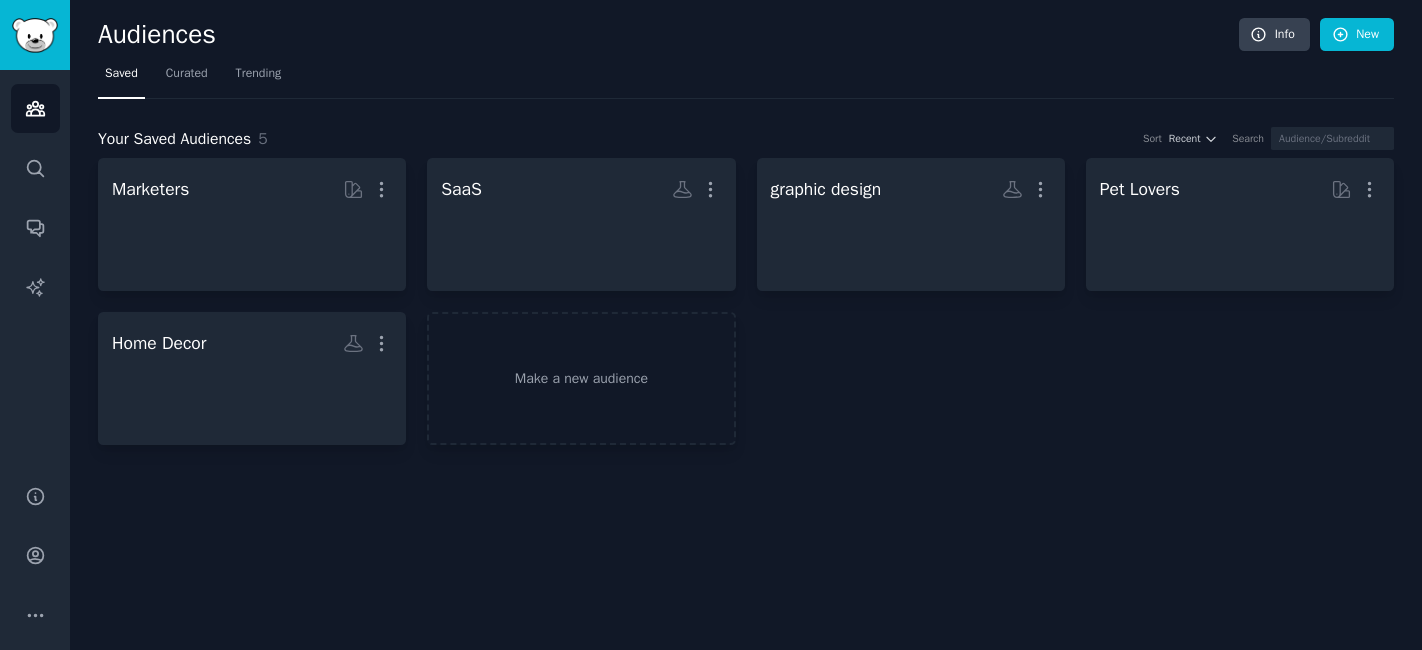 scroll, scrollTop: 0, scrollLeft: 0, axis: both 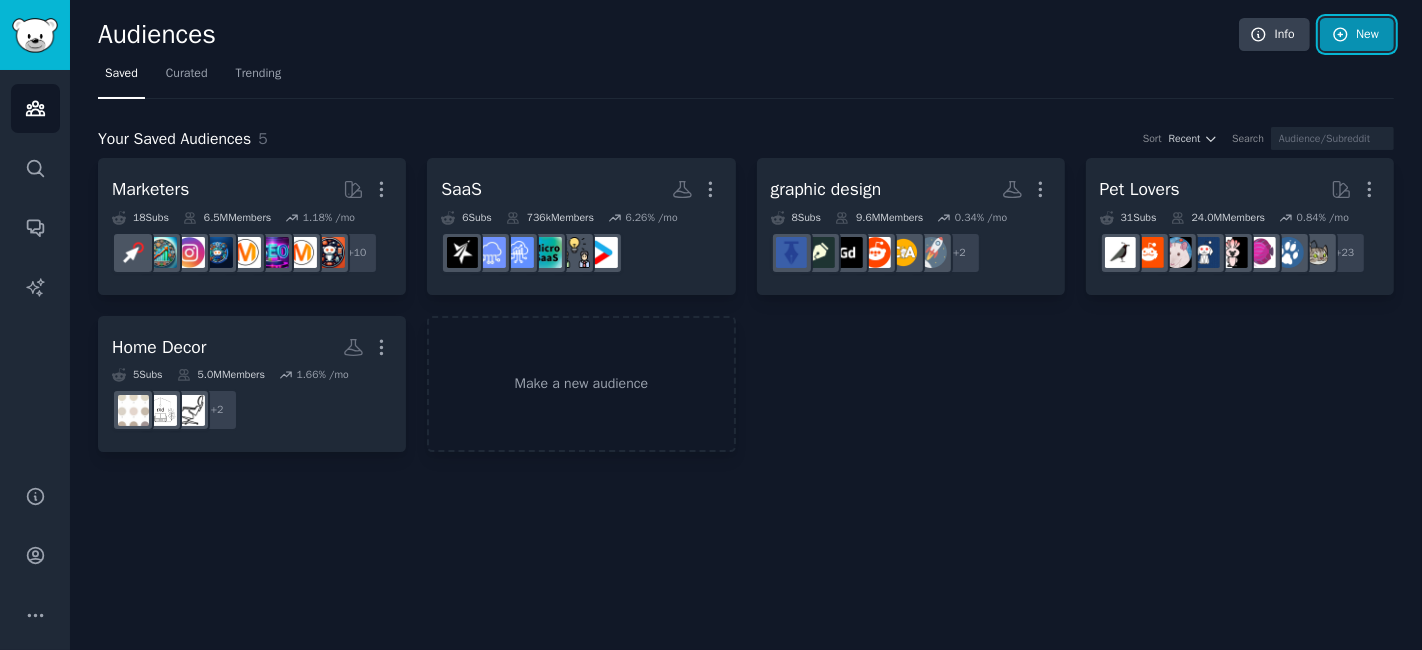 click on "New" at bounding box center [1357, 35] 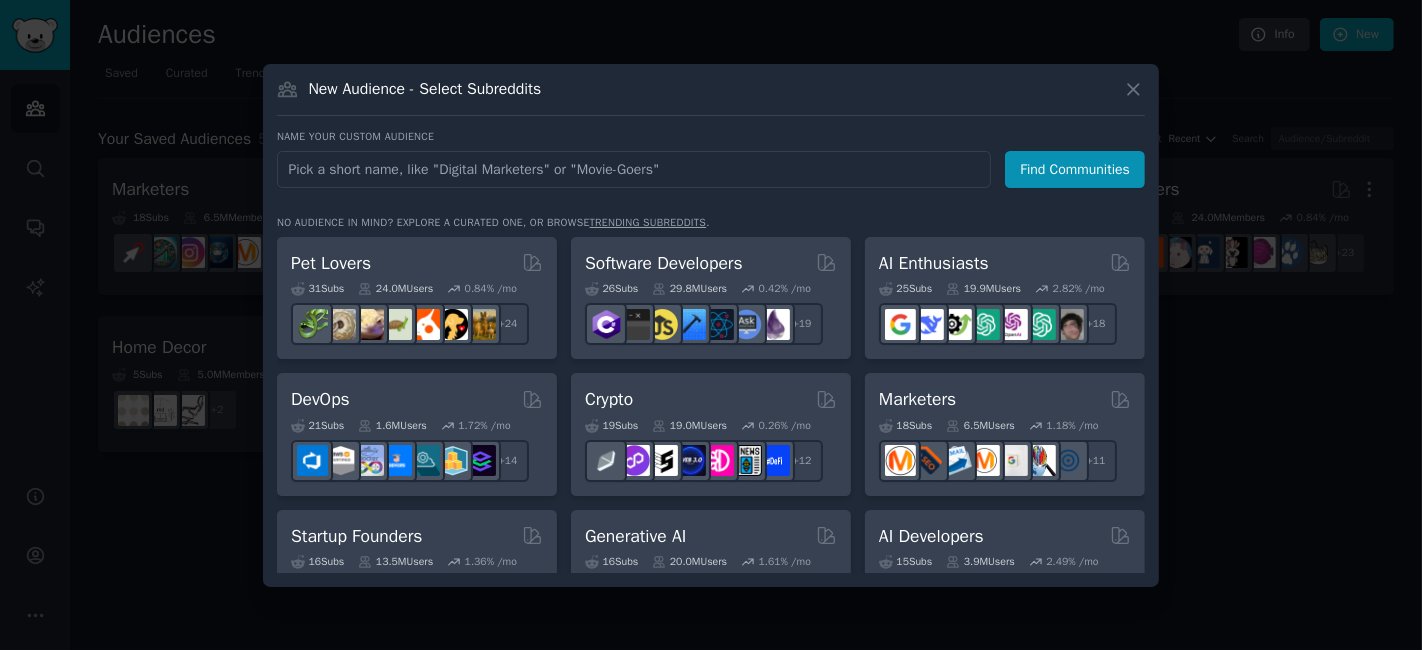 click at bounding box center [634, 169] 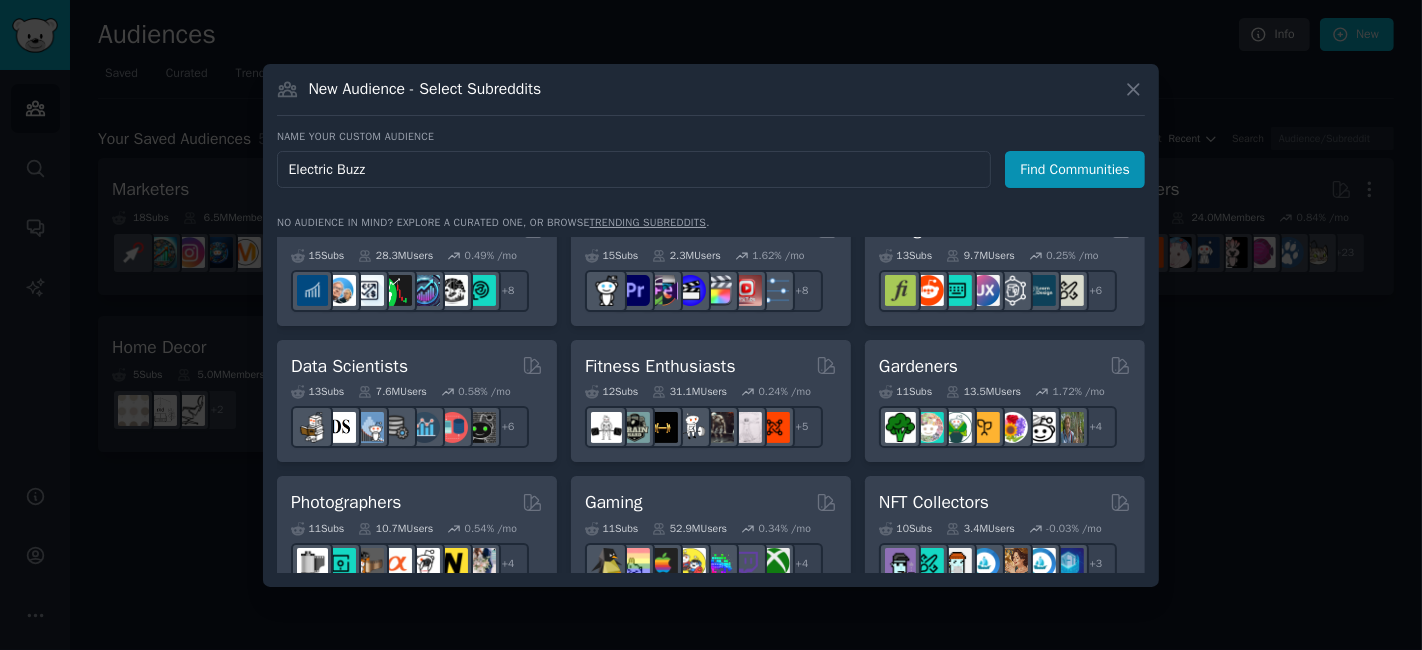 scroll, scrollTop: 444, scrollLeft: 0, axis: vertical 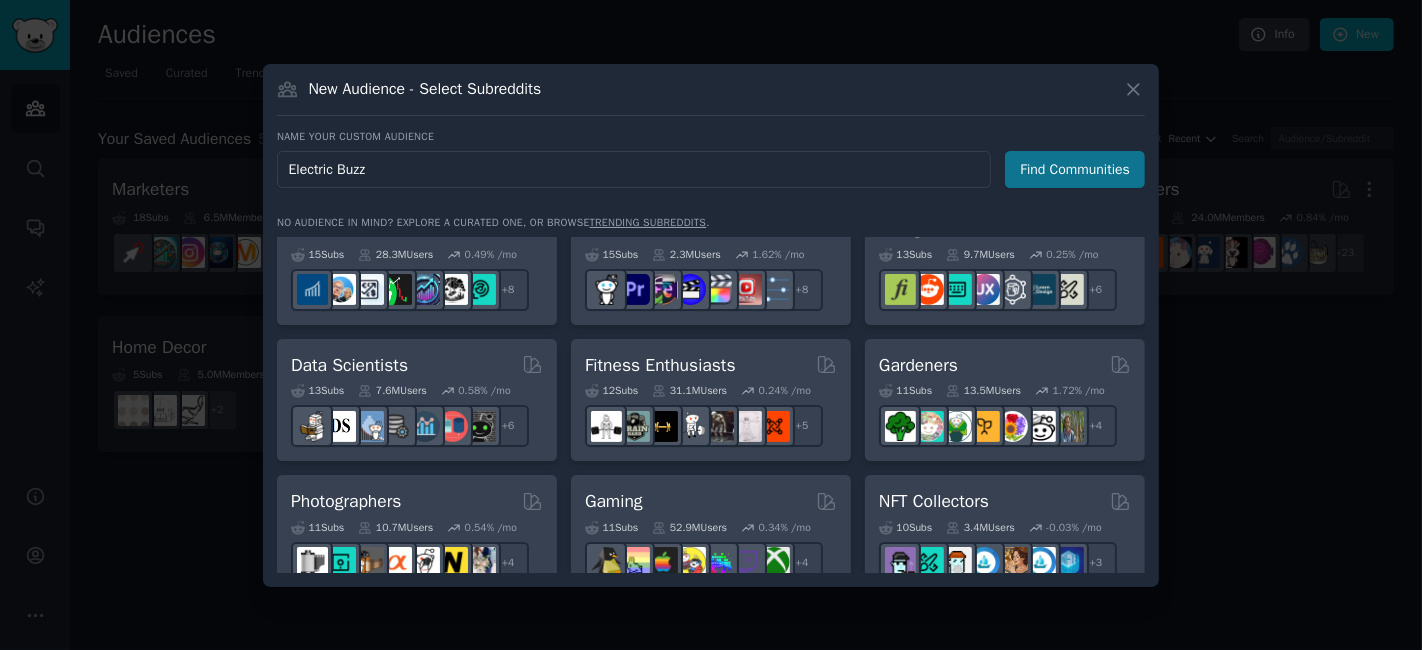 type on "Electric Buzz" 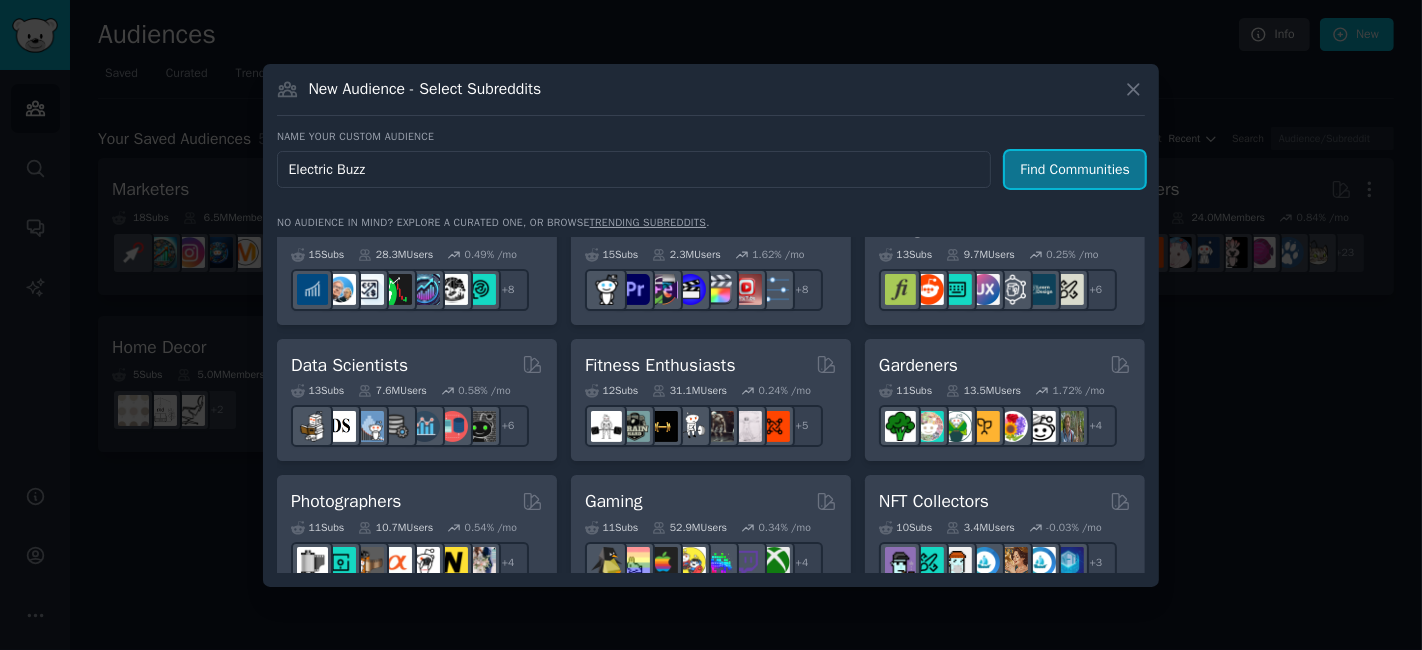 click on "Find Communities" at bounding box center [1075, 169] 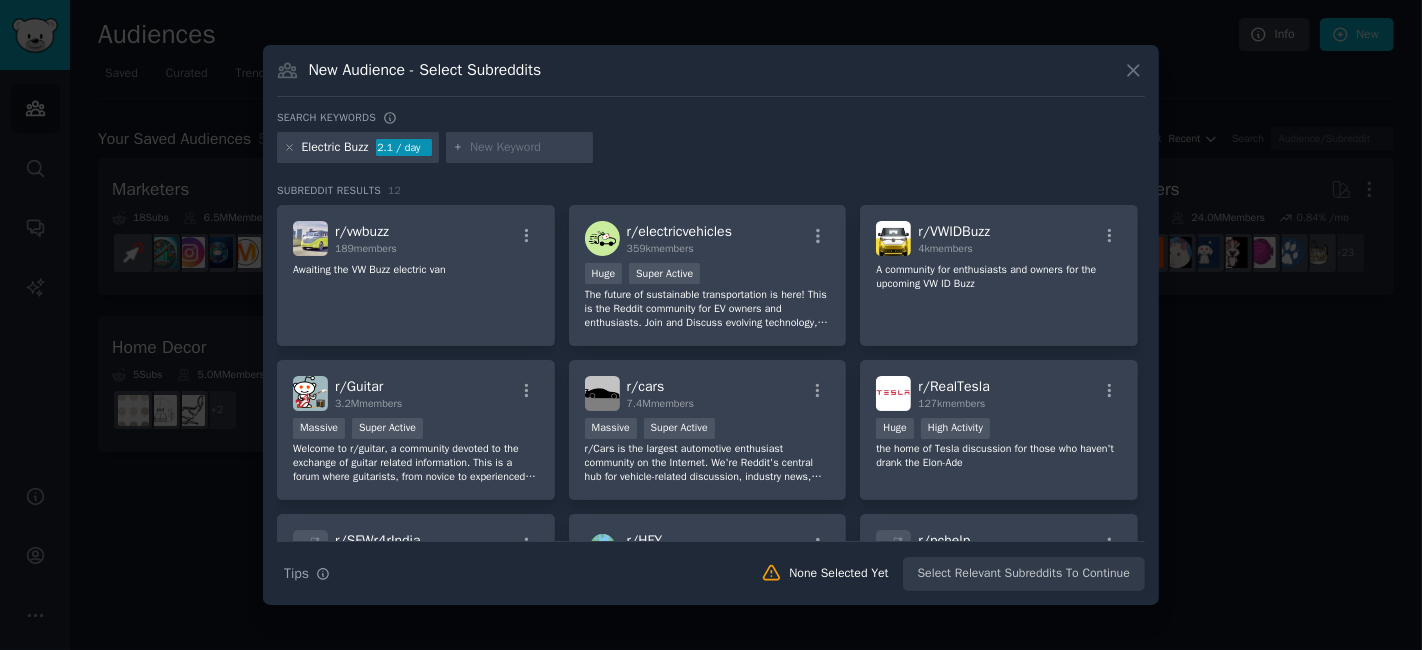 click at bounding box center [528, 148] 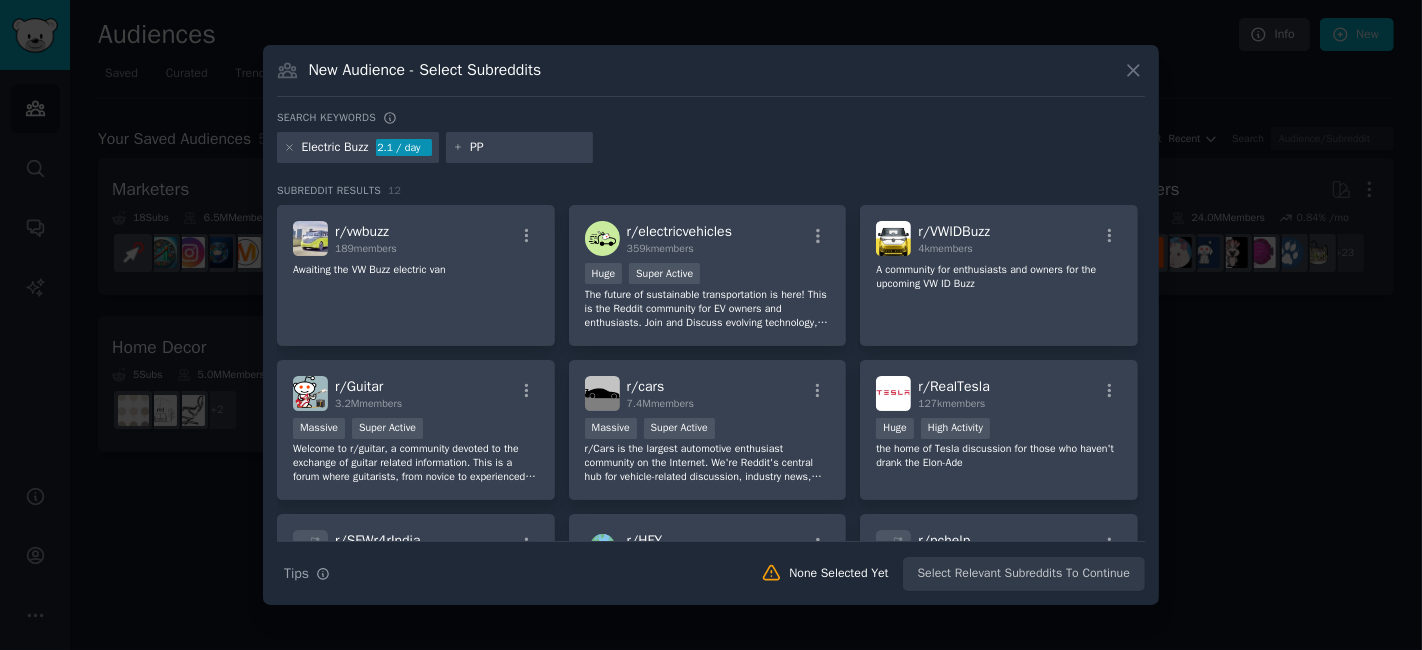 type on "PPC" 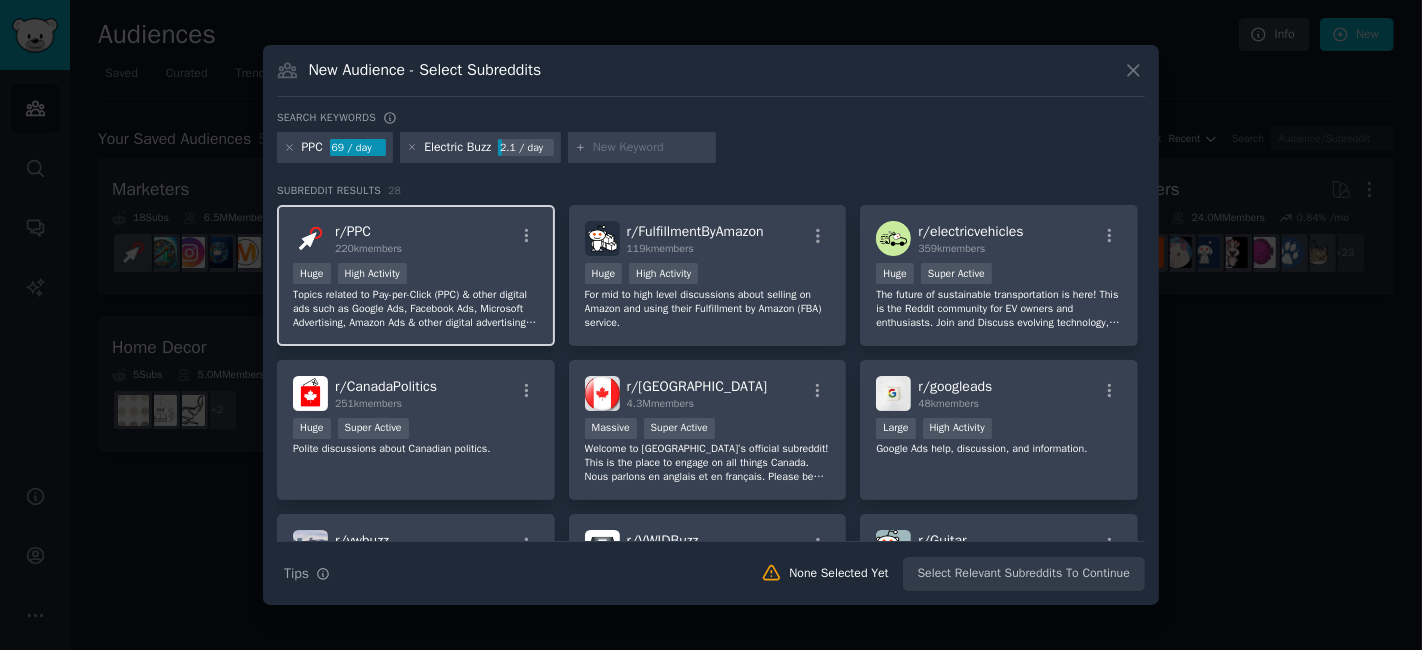 click on "Topics related to Pay-per-Click (PPC) & other digital ads such as Google Ads, Facebook Ads, Microsoft Advertising, Amazon Ads & other digital advertising platforms." at bounding box center [416, 309] 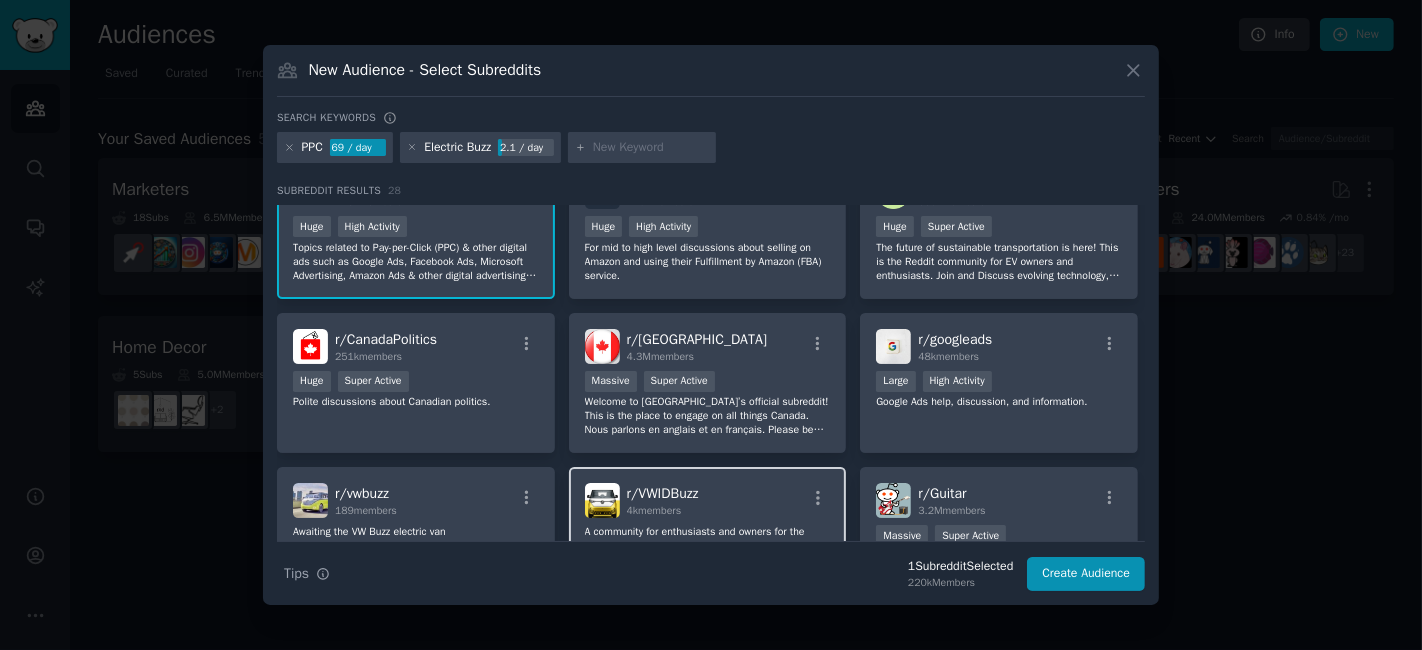 scroll, scrollTop: 0, scrollLeft: 0, axis: both 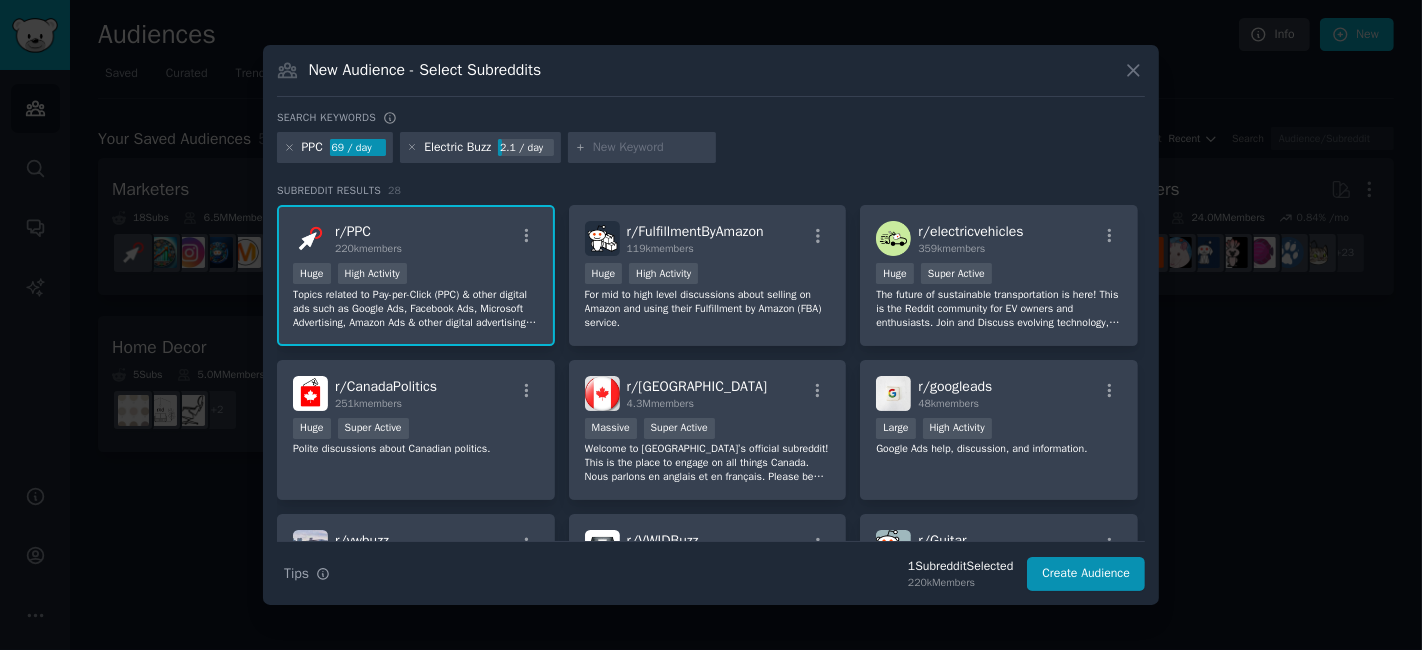 click at bounding box center (651, 148) 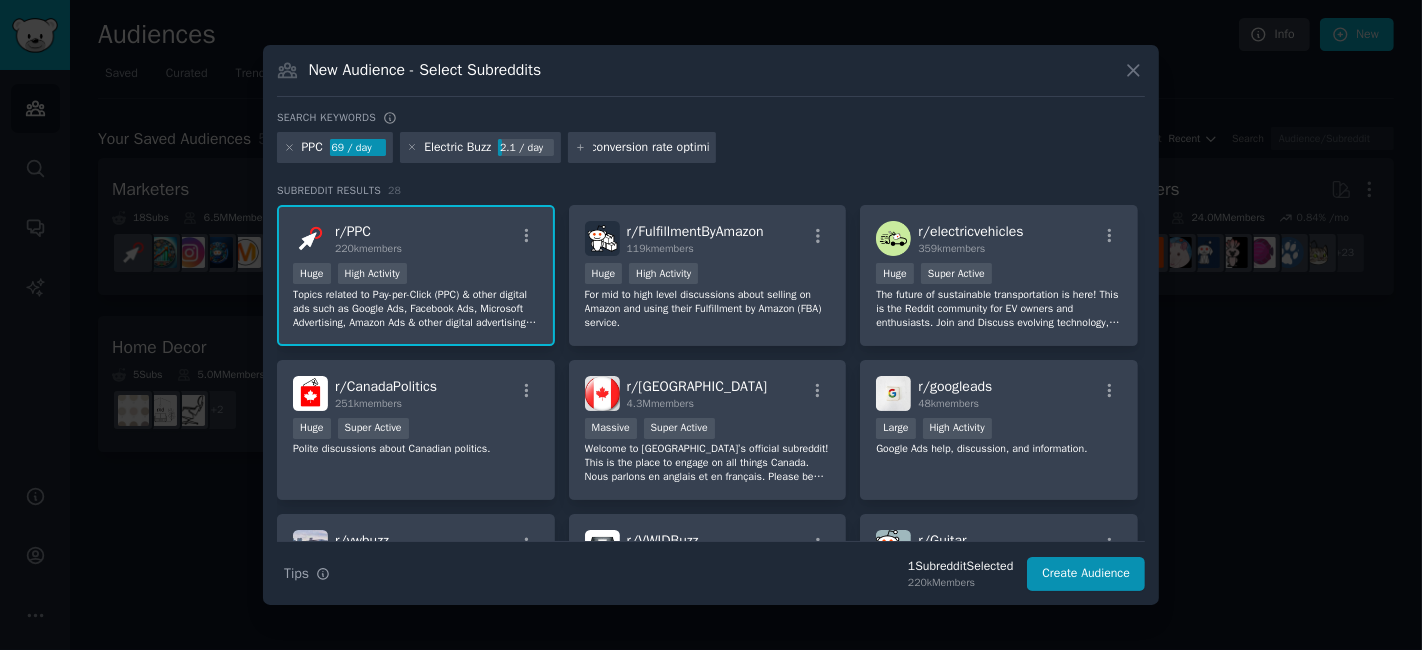 type on "conversion rate optimization" 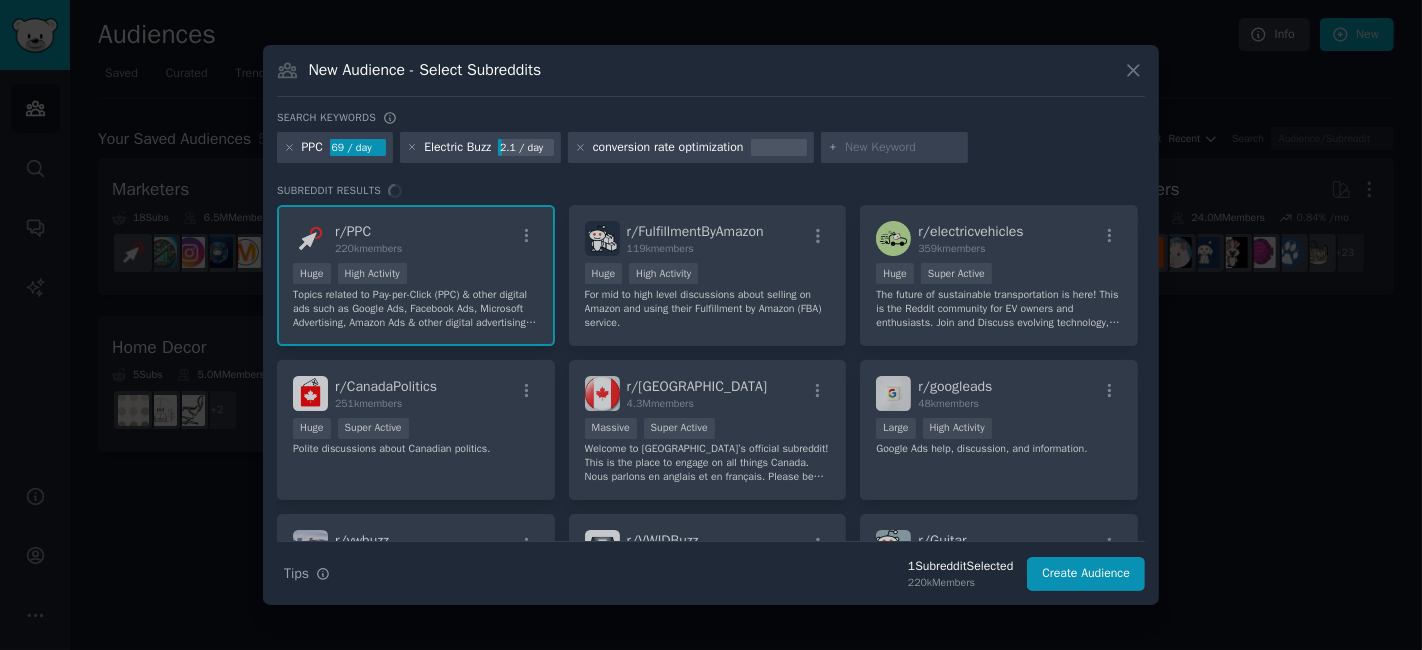 scroll, scrollTop: 0, scrollLeft: 0, axis: both 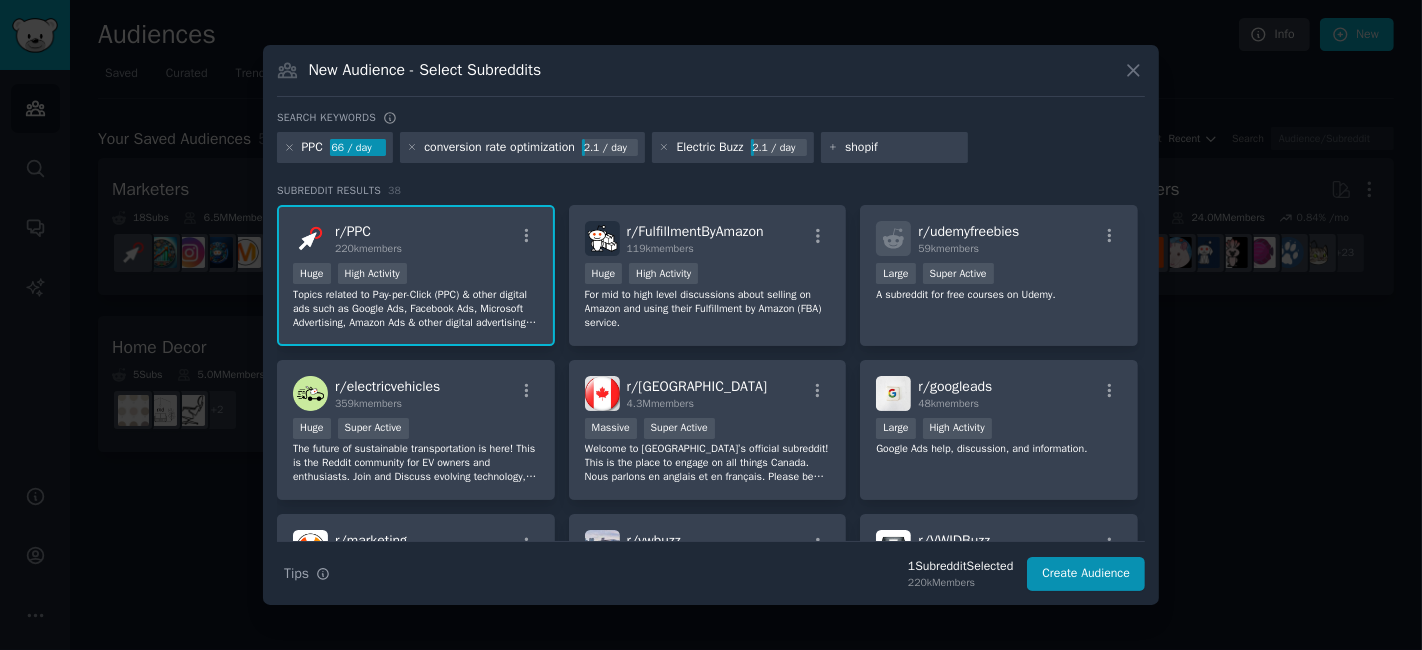 type on "shopify" 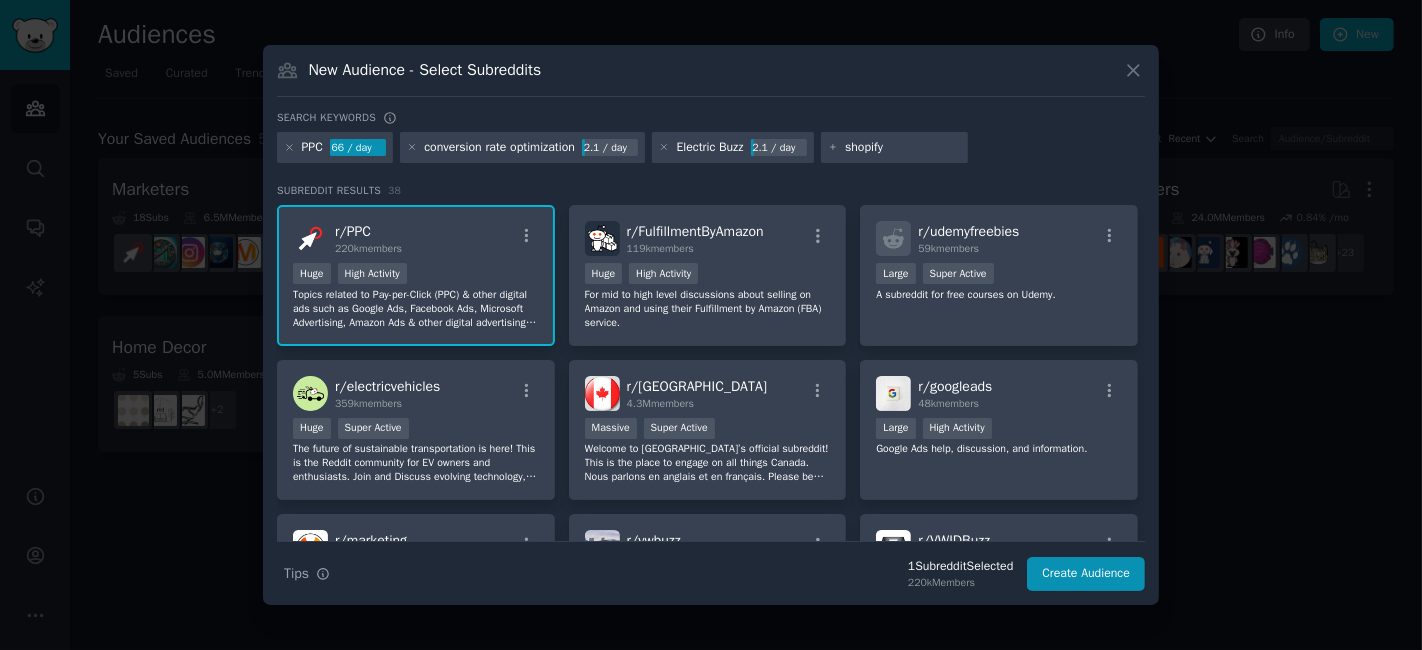 type 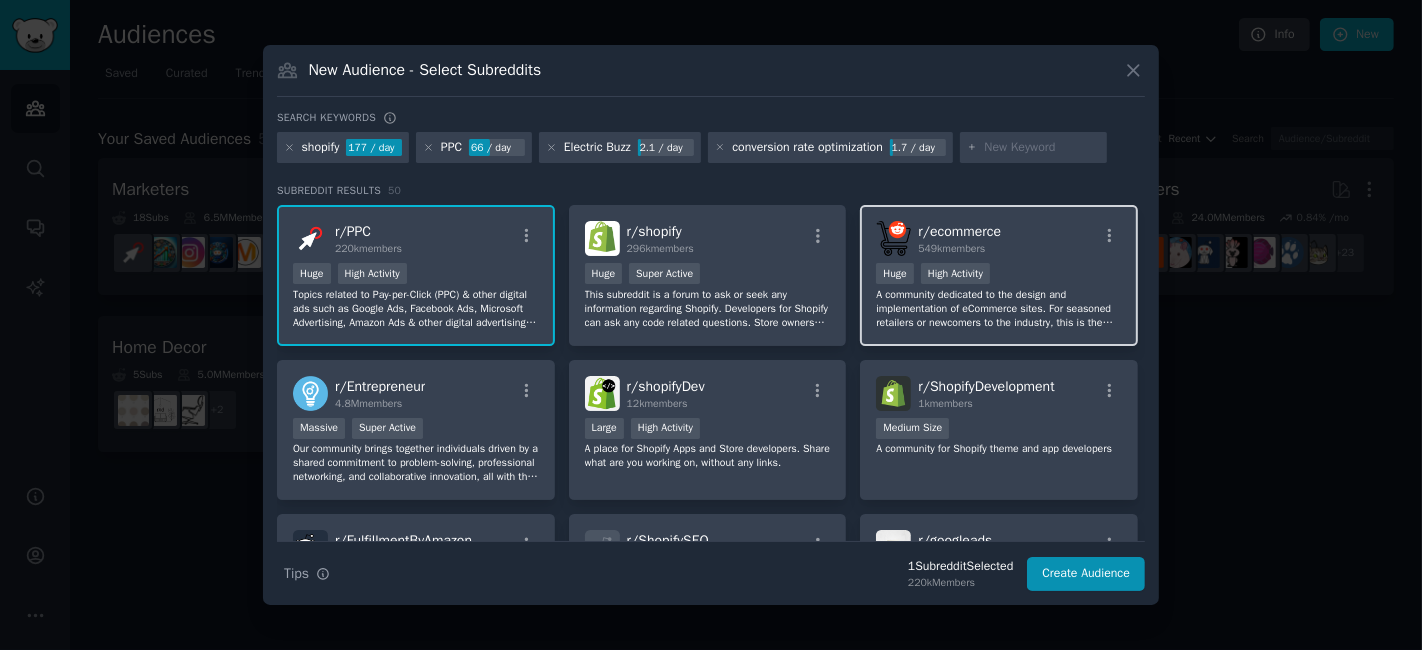 click on "Huge High Activity" at bounding box center (999, 275) 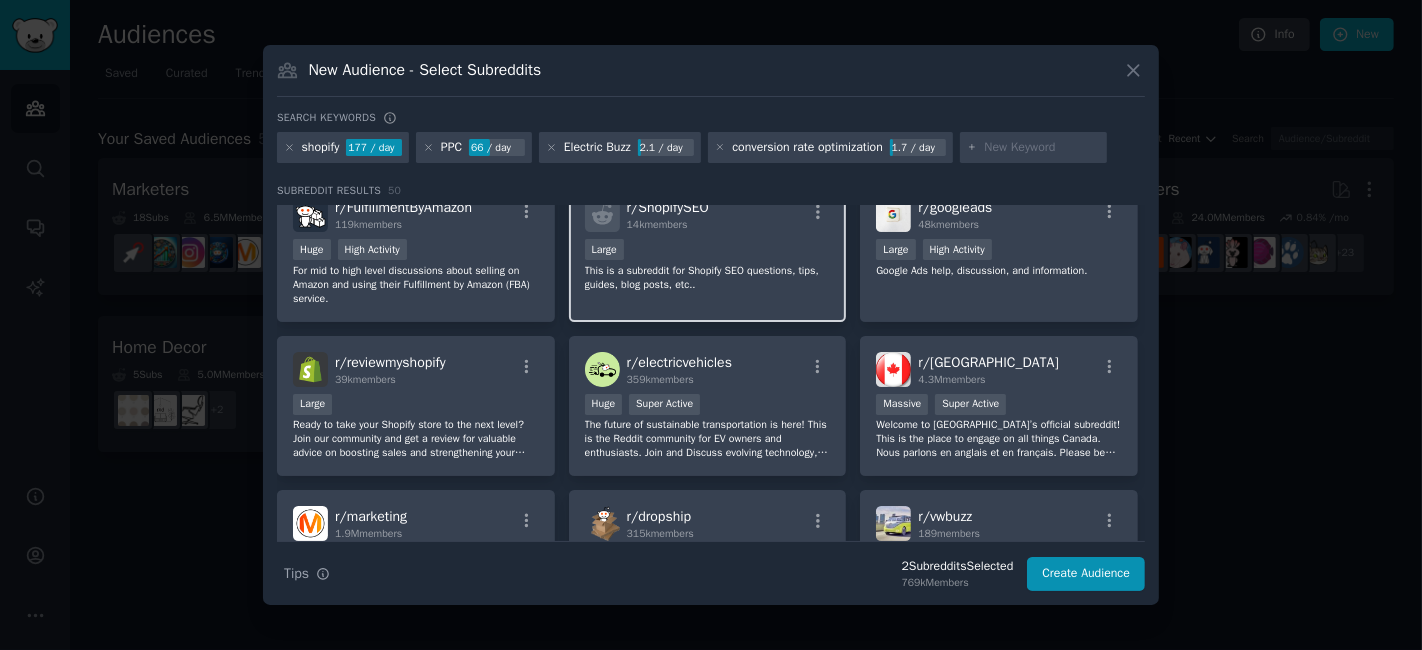 scroll, scrollTop: 444, scrollLeft: 0, axis: vertical 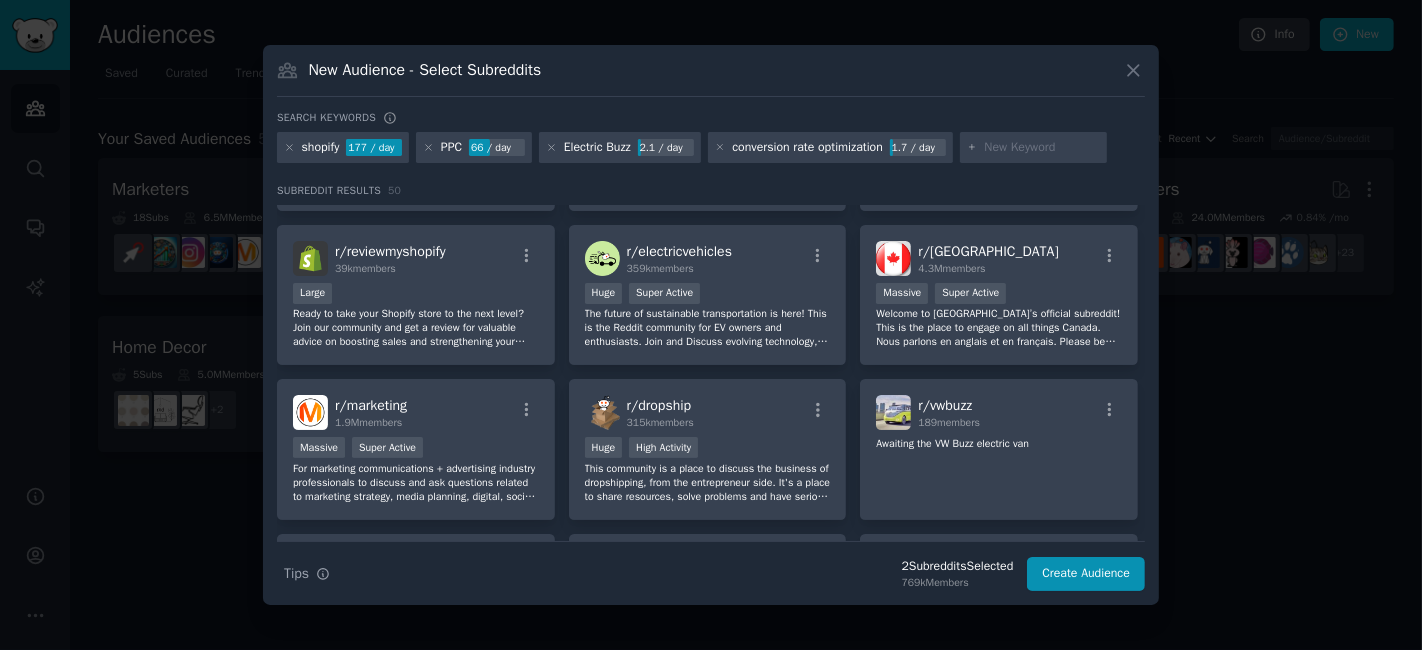 click on "shopify 177 / day PPC 66 / day Electric Buzz  2.1 / day conversion rate optimization 1.7 / day" at bounding box center [711, 151] 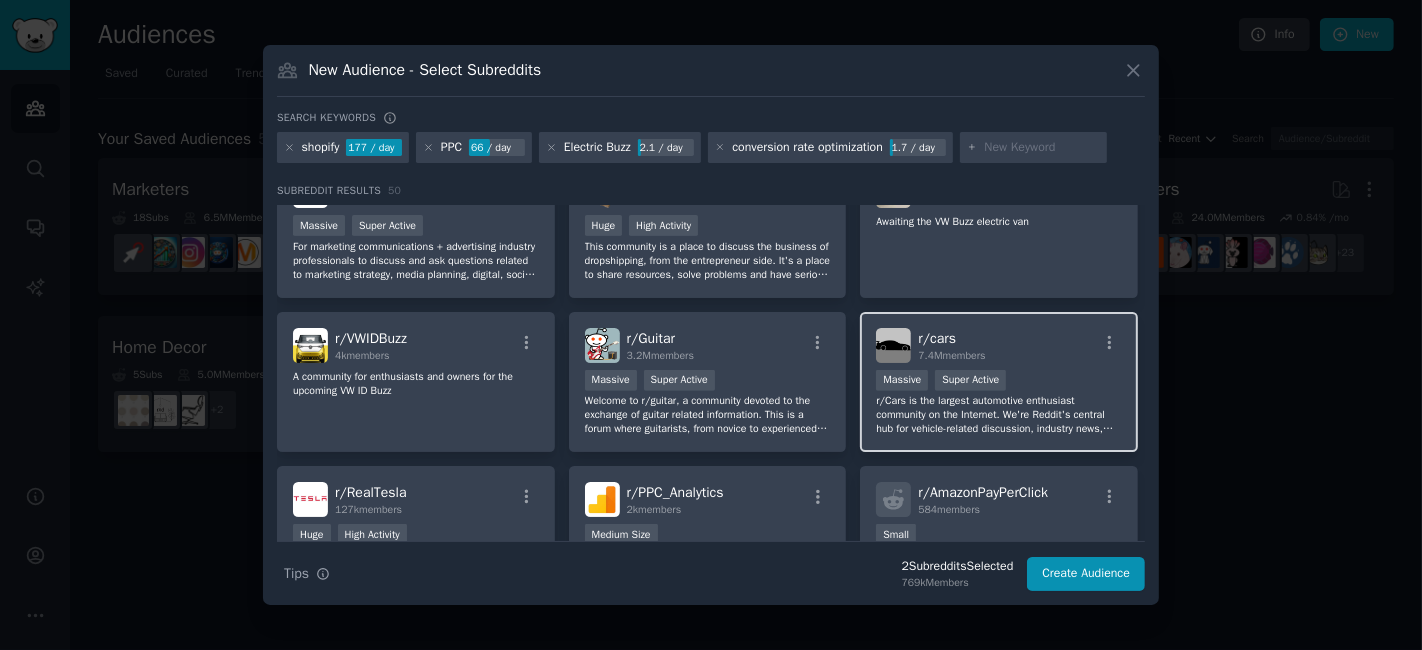 scroll, scrollTop: 777, scrollLeft: 0, axis: vertical 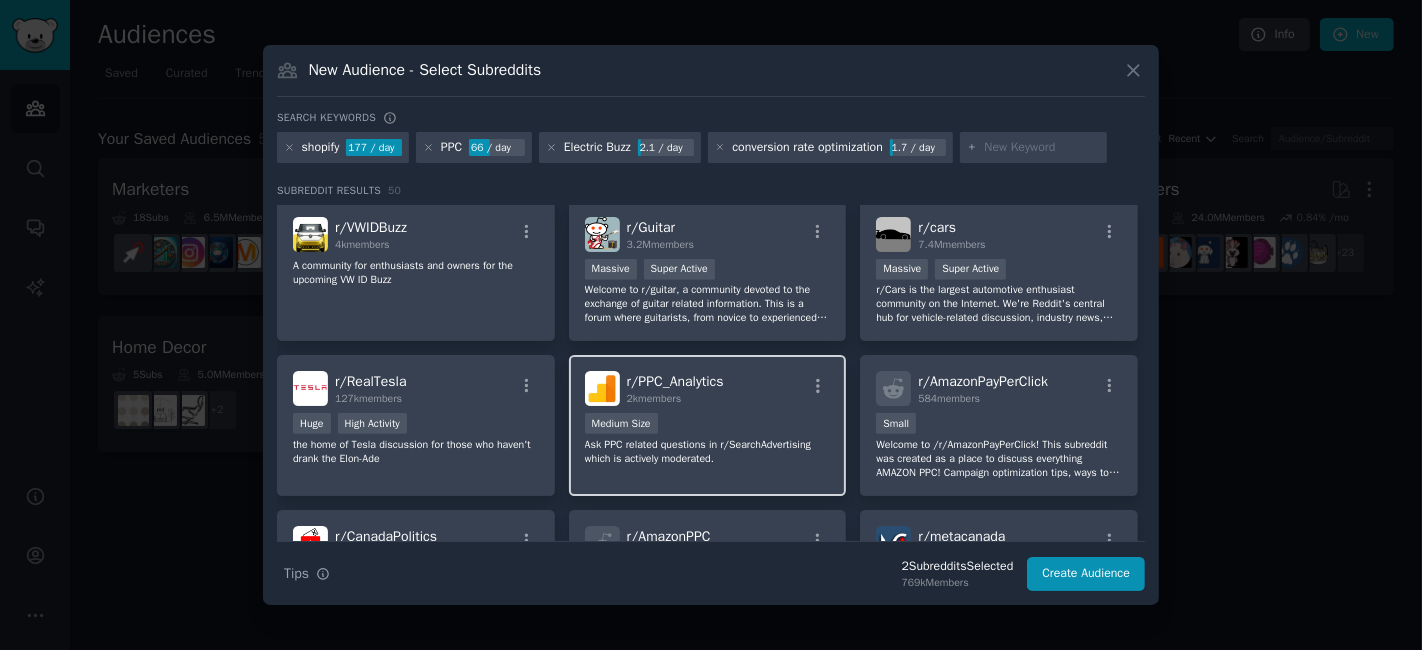 click on "r/ PPC_Analytics 2k  members" at bounding box center (708, 388) 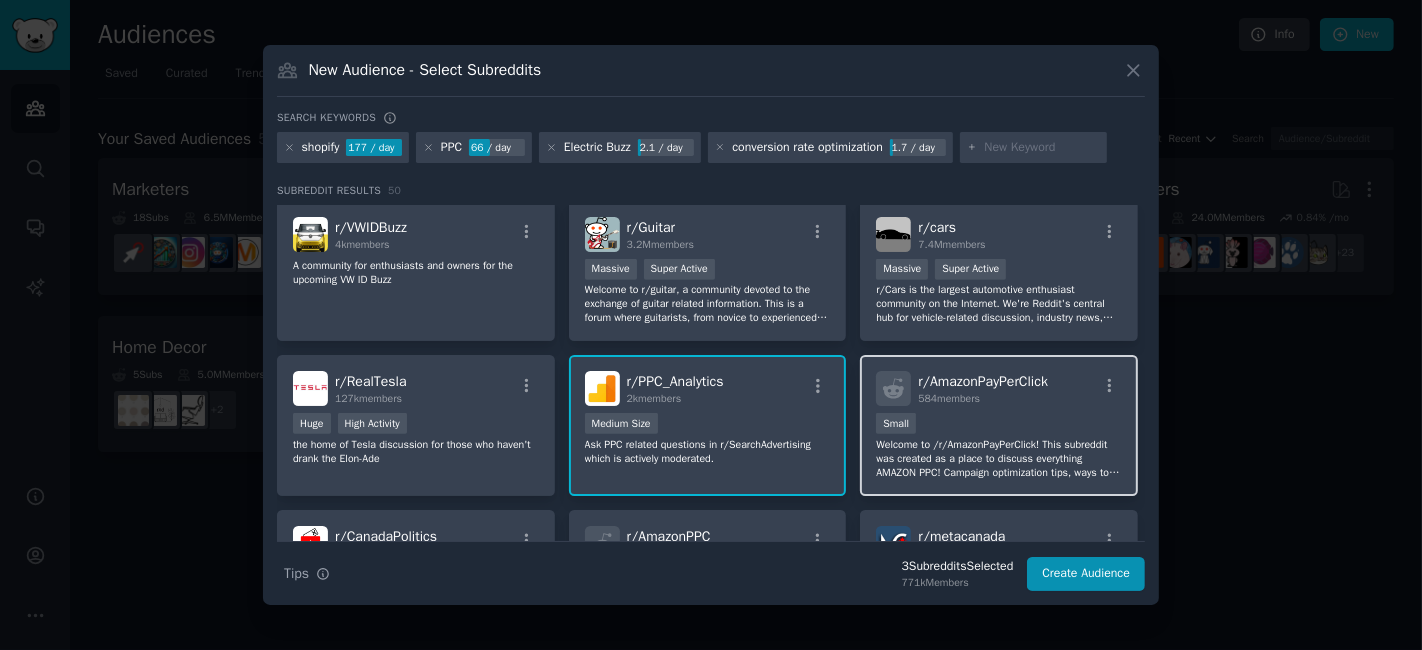 click on "584  members" at bounding box center (983, 399) 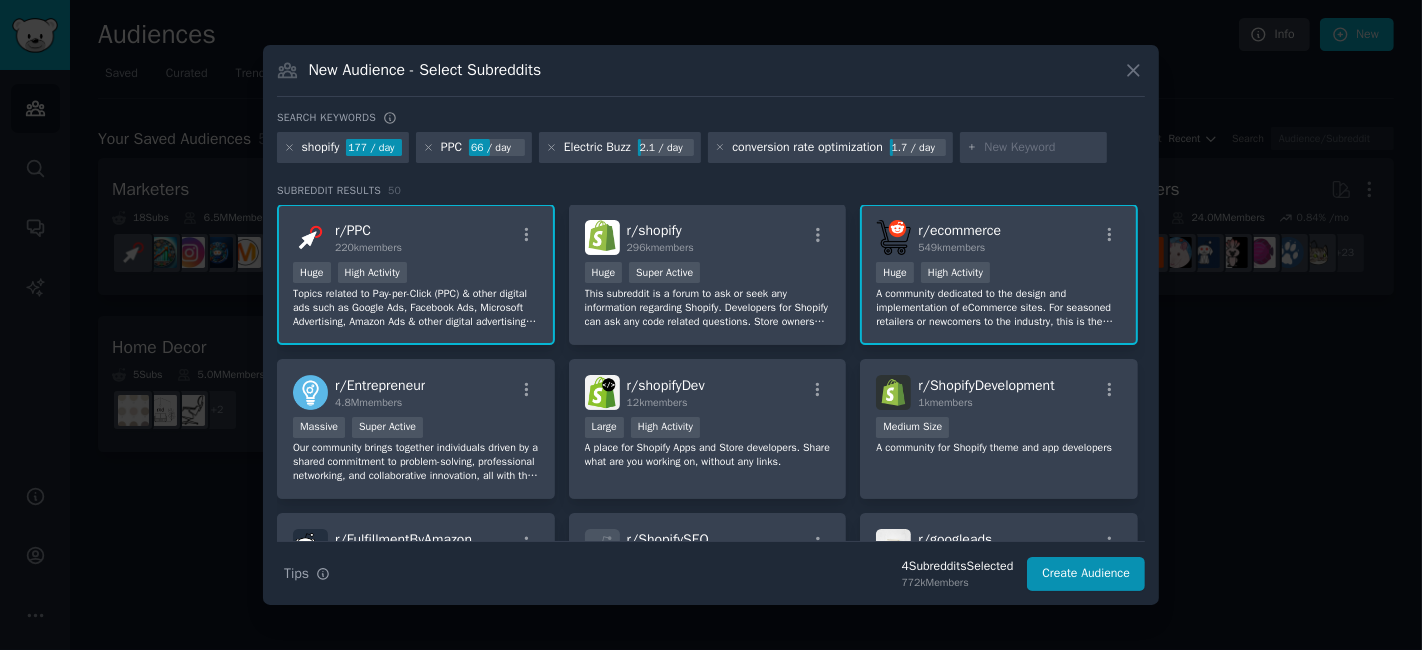 scroll, scrollTop: 0, scrollLeft: 0, axis: both 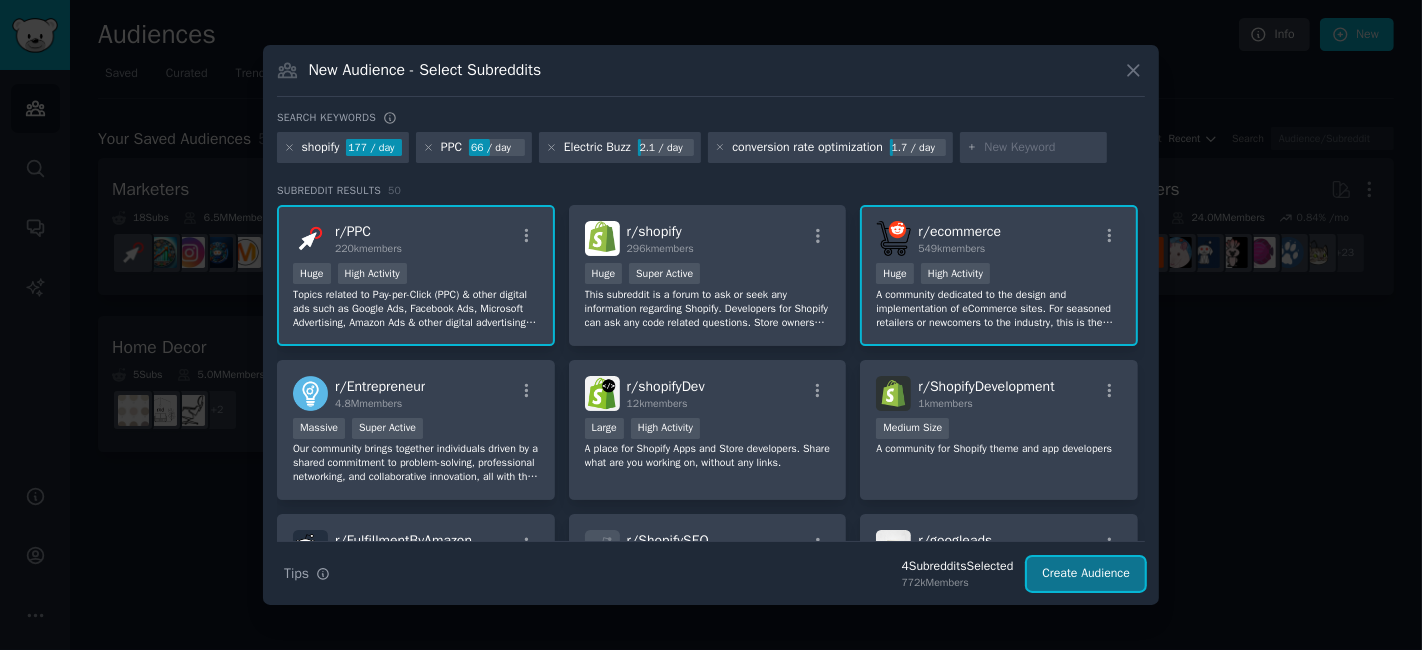 click on "Create Audience" at bounding box center [1086, 574] 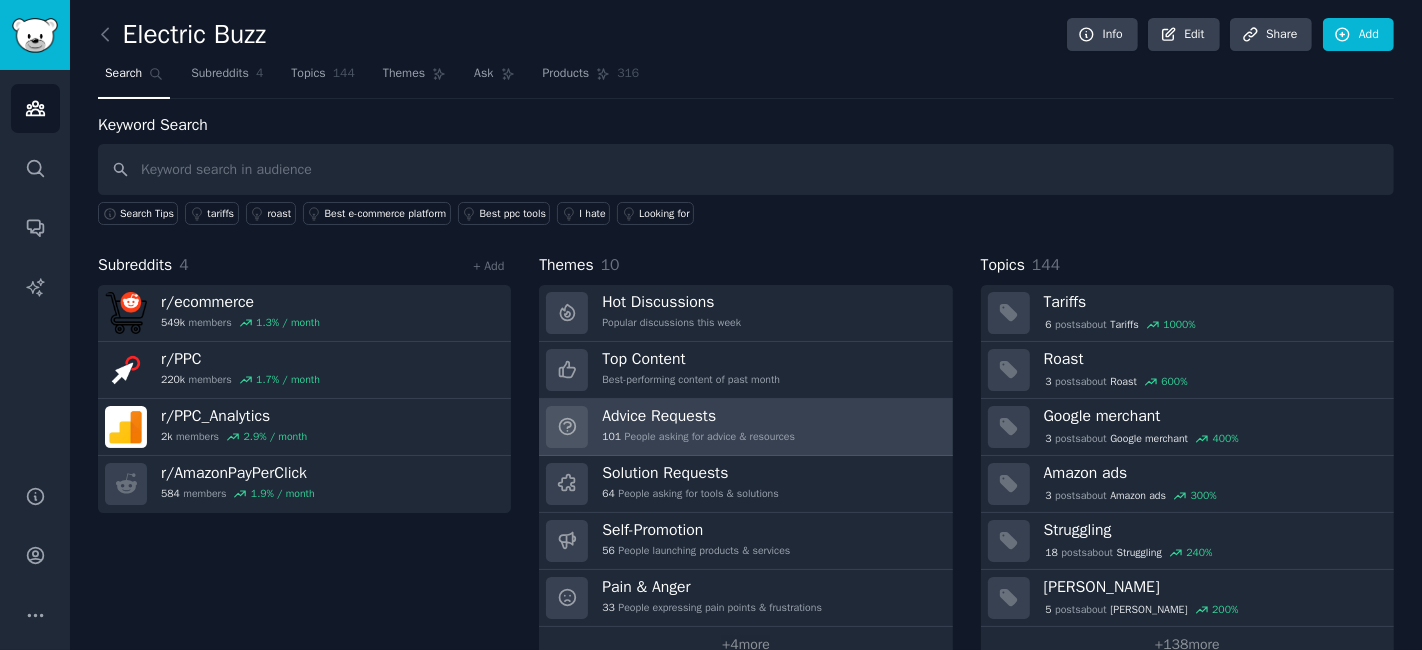 click on "101 People asking for advice & resources" at bounding box center (698, 437) 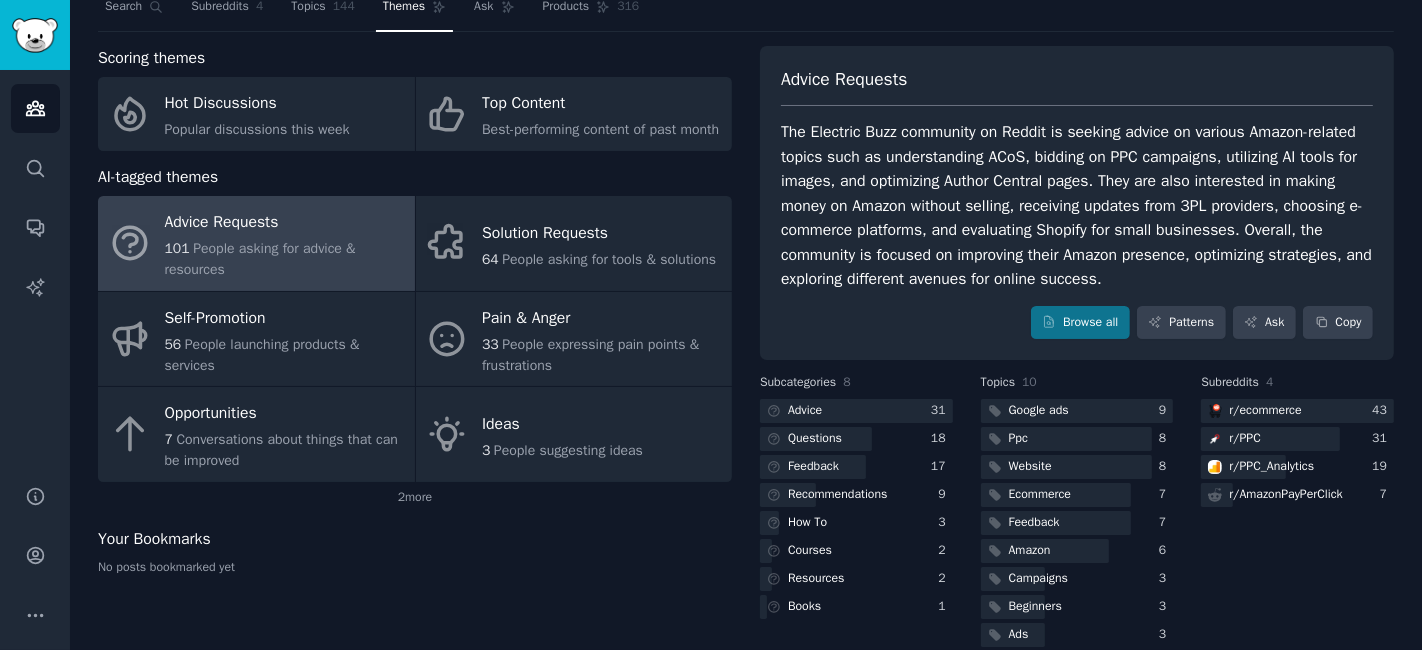 scroll, scrollTop: 120, scrollLeft: 0, axis: vertical 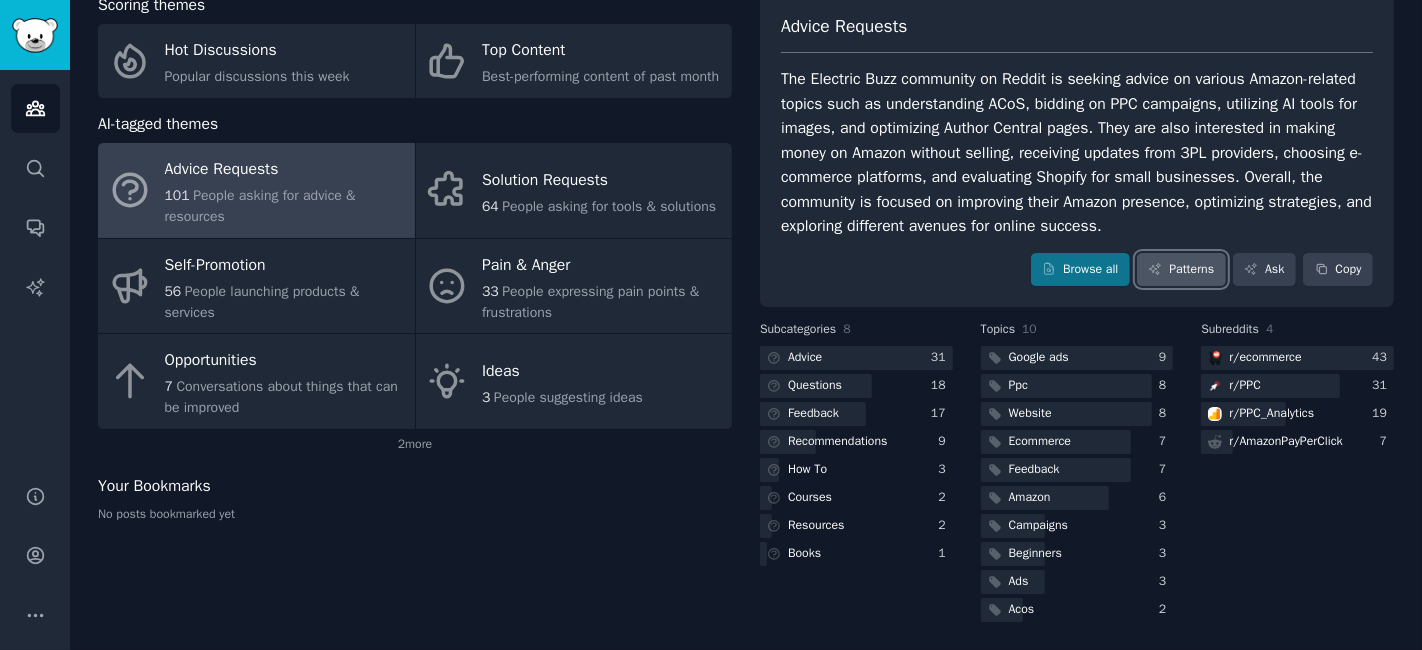 click on "Patterns" at bounding box center (1181, 270) 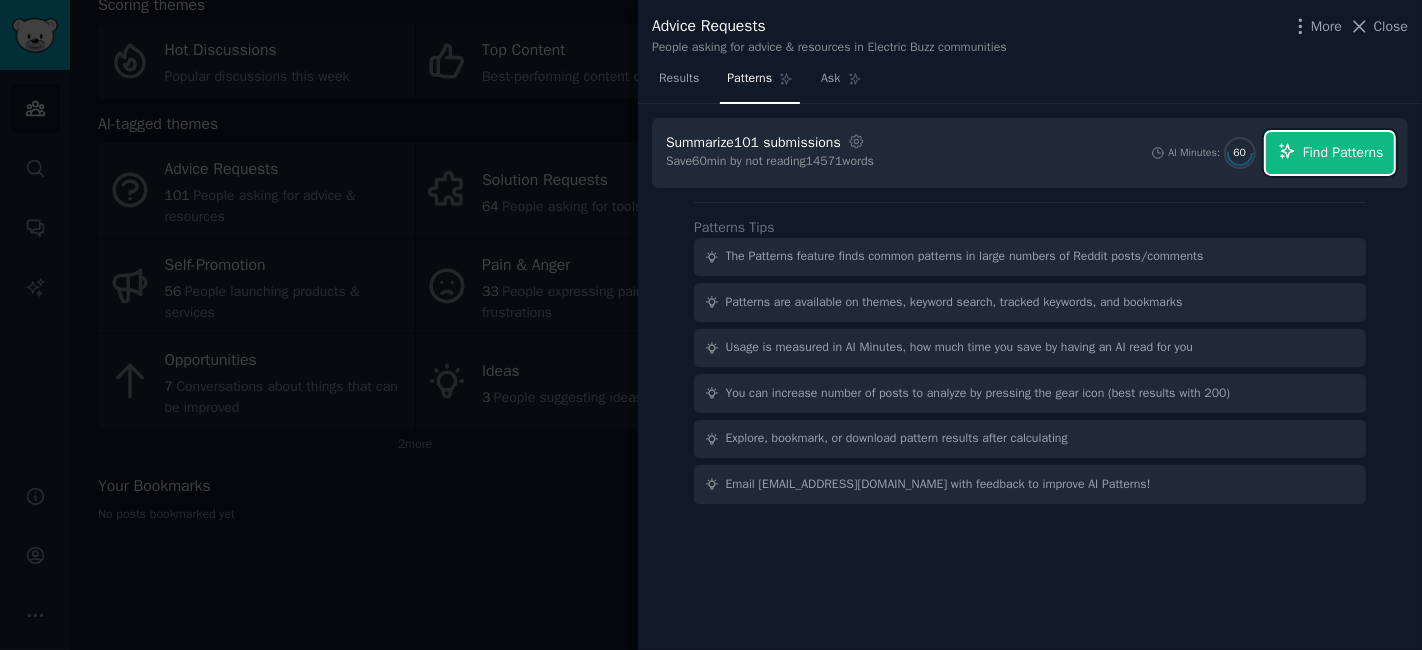 click on "Find Patterns" at bounding box center [1343, 152] 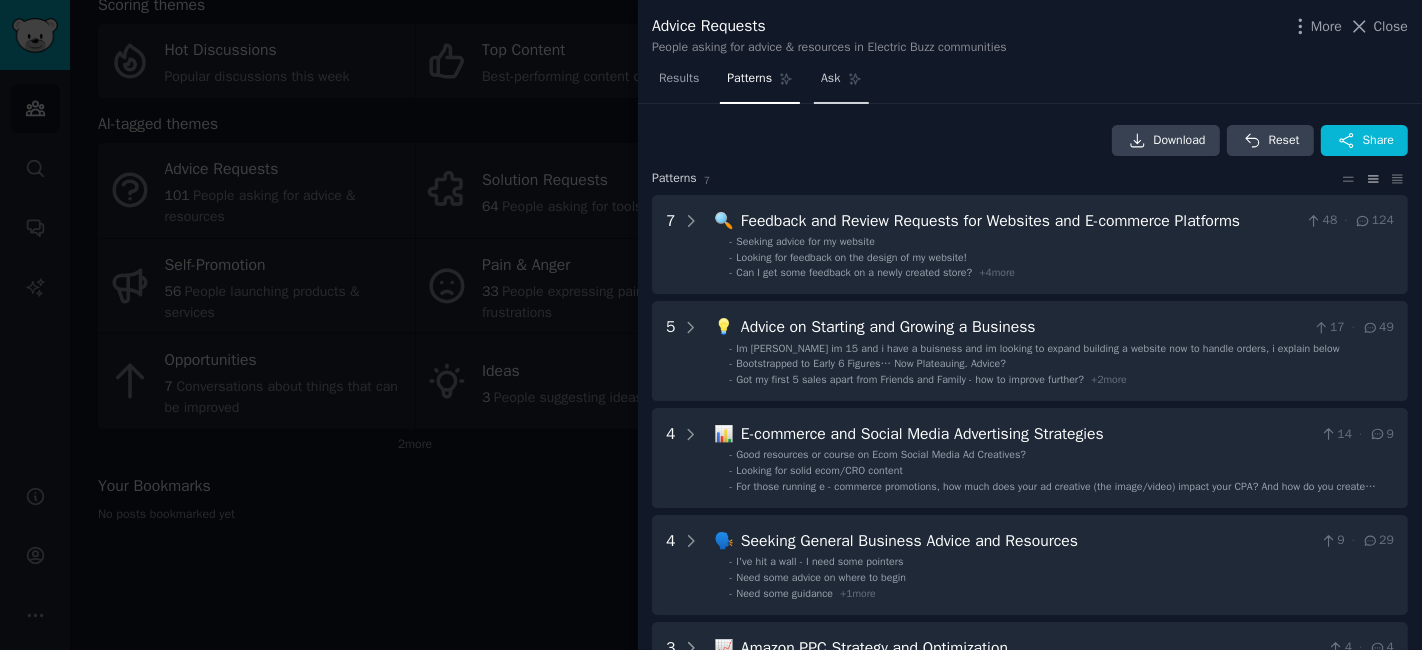 click on "Ask" at bounding box center (830, 79) 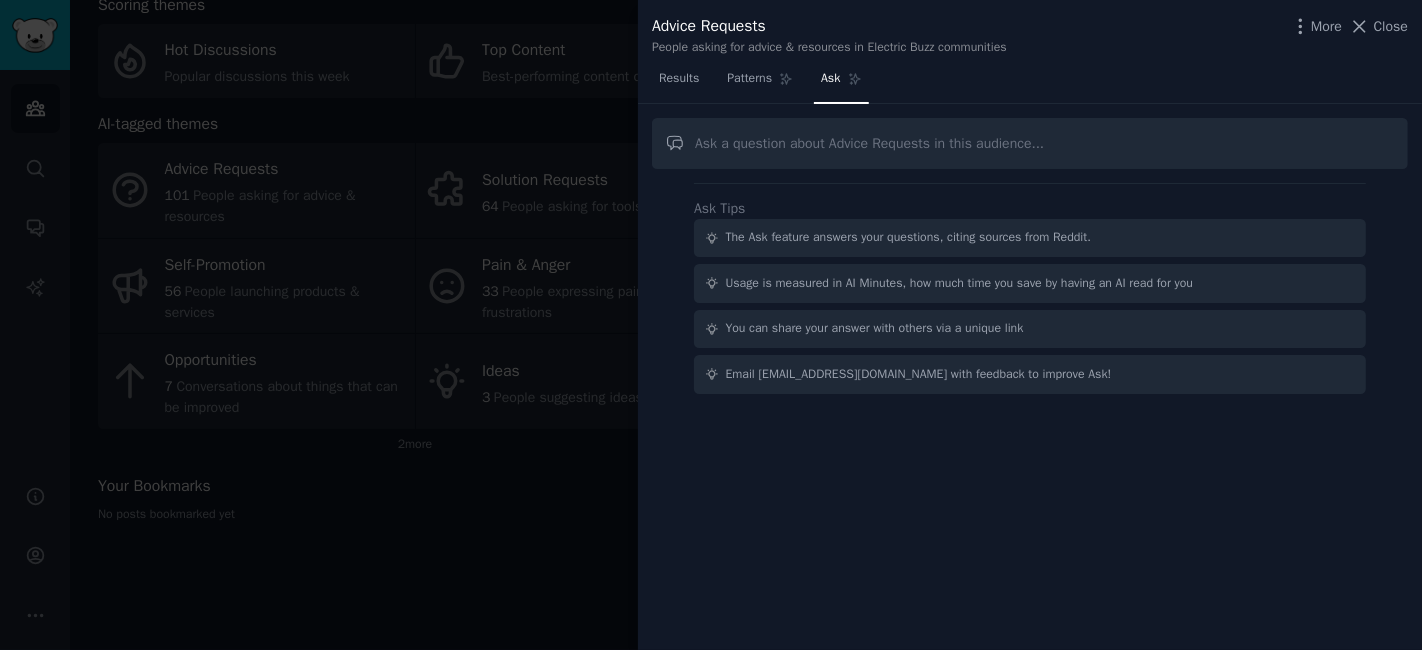 click at bounding box center [1030, 143] 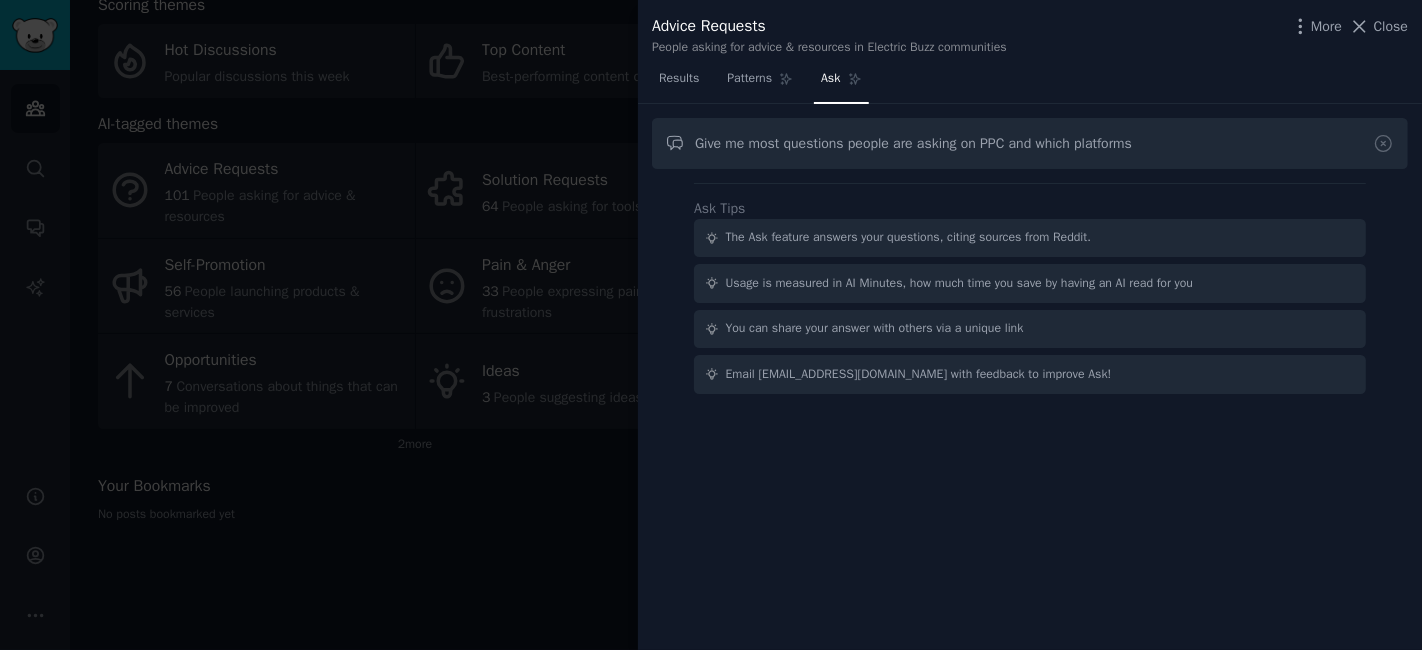 type on "Give me most questions people are asking on PPC and which platforms" 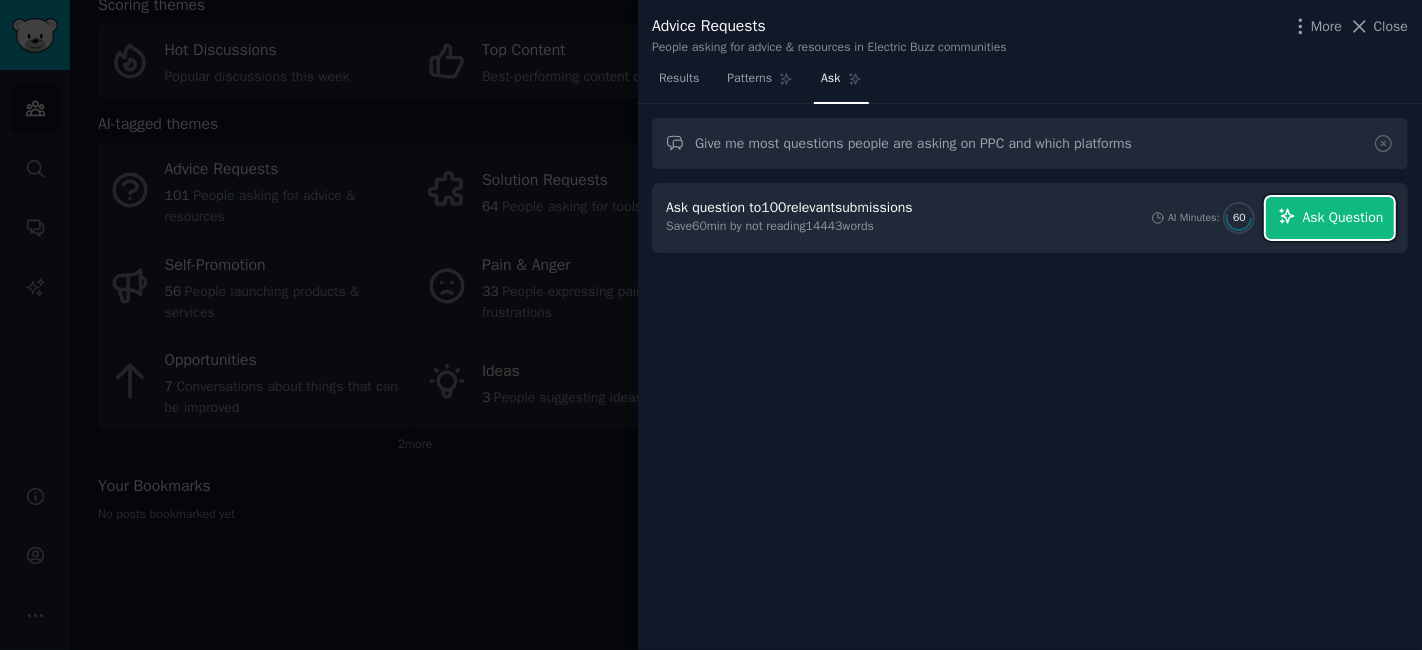 click on "Ask Question" at bounding box center [1330, 218] 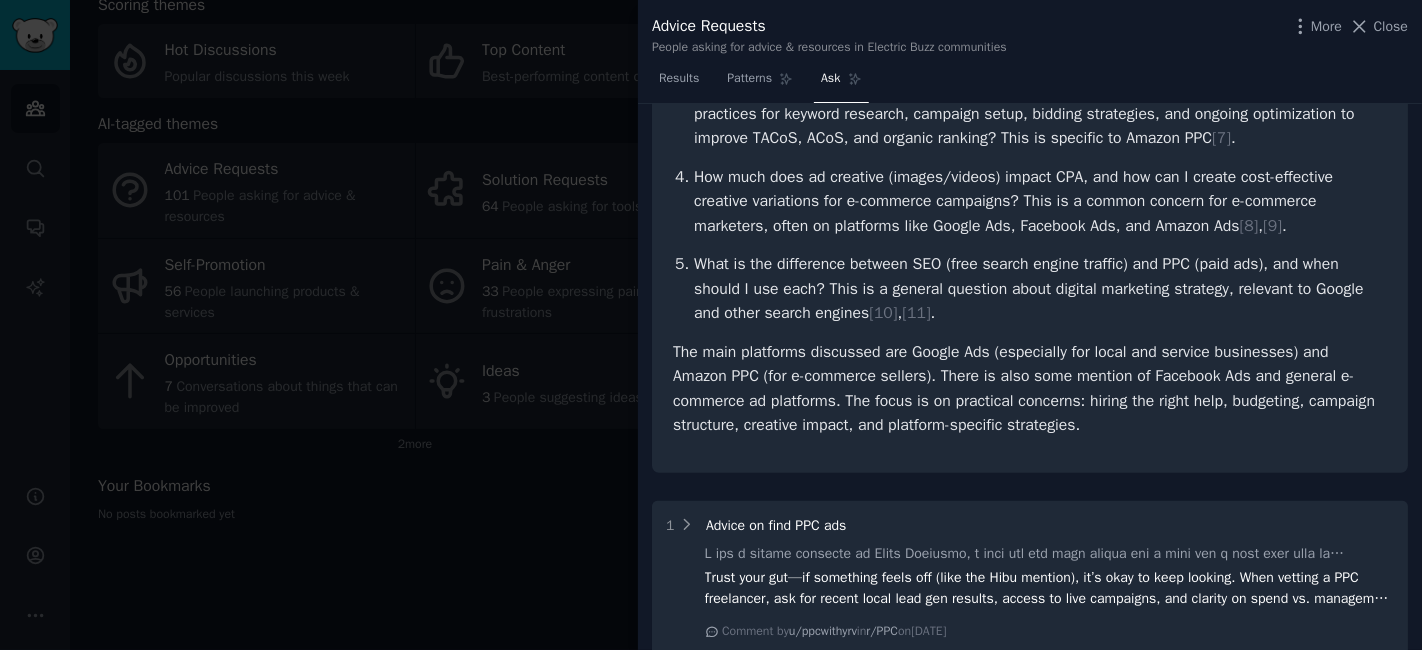 scroll, scrollTop: 444, scrollLeft: 0, axis: vertical 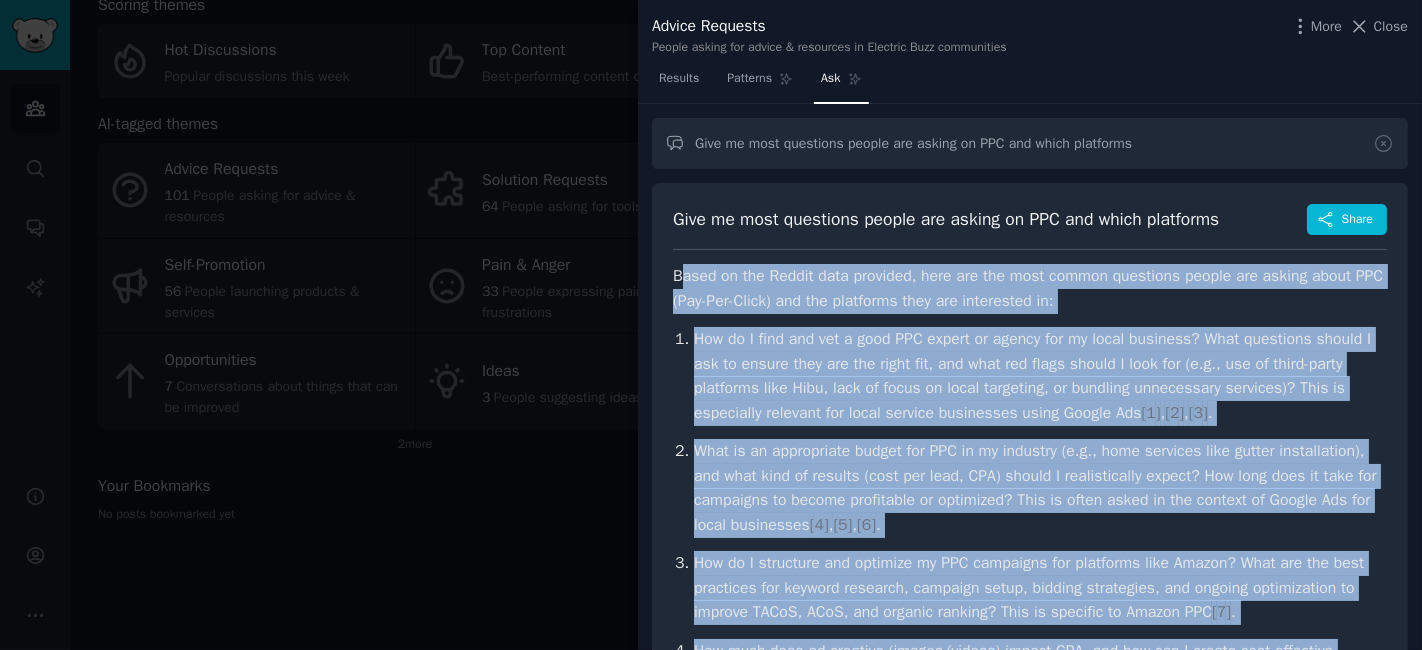 drag, startPoint x: 1111, startPoint y: 462, endPoint x: 677, endPoint y: 271, distance: 474.1698 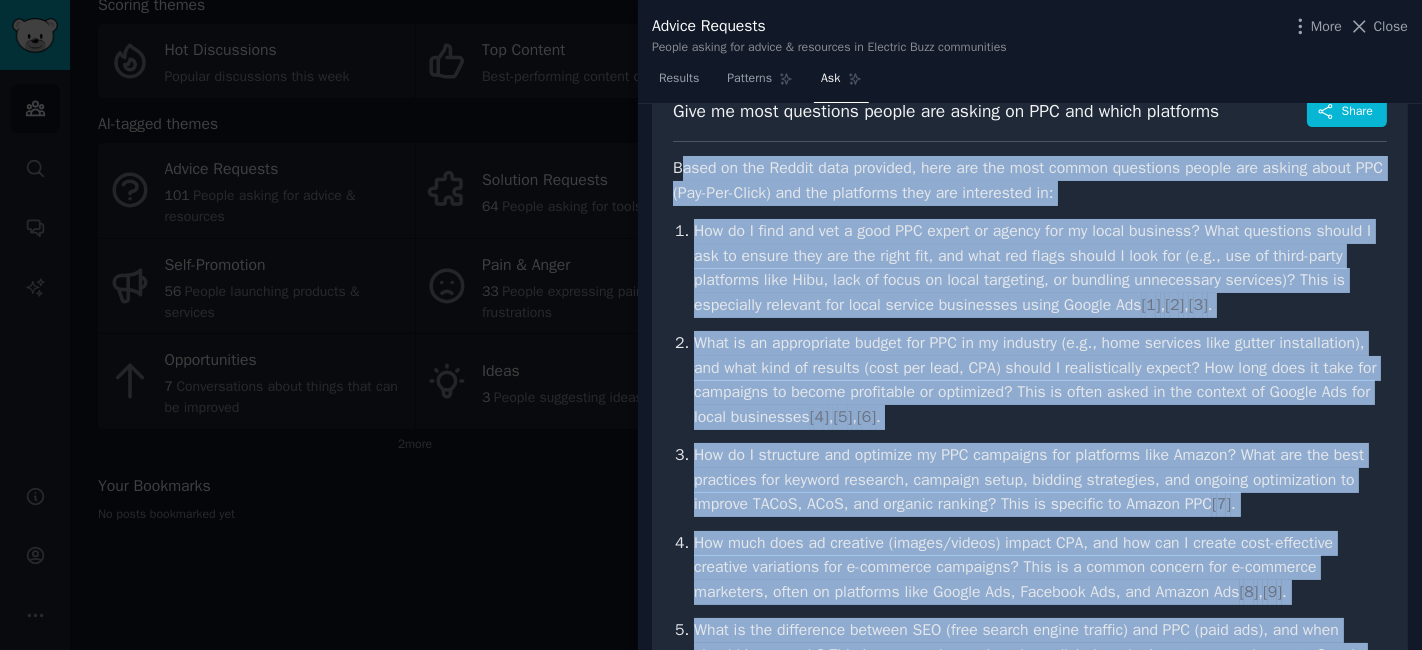 scroll, scrollTop: 222, scrollLeft: 0, axis: vertical 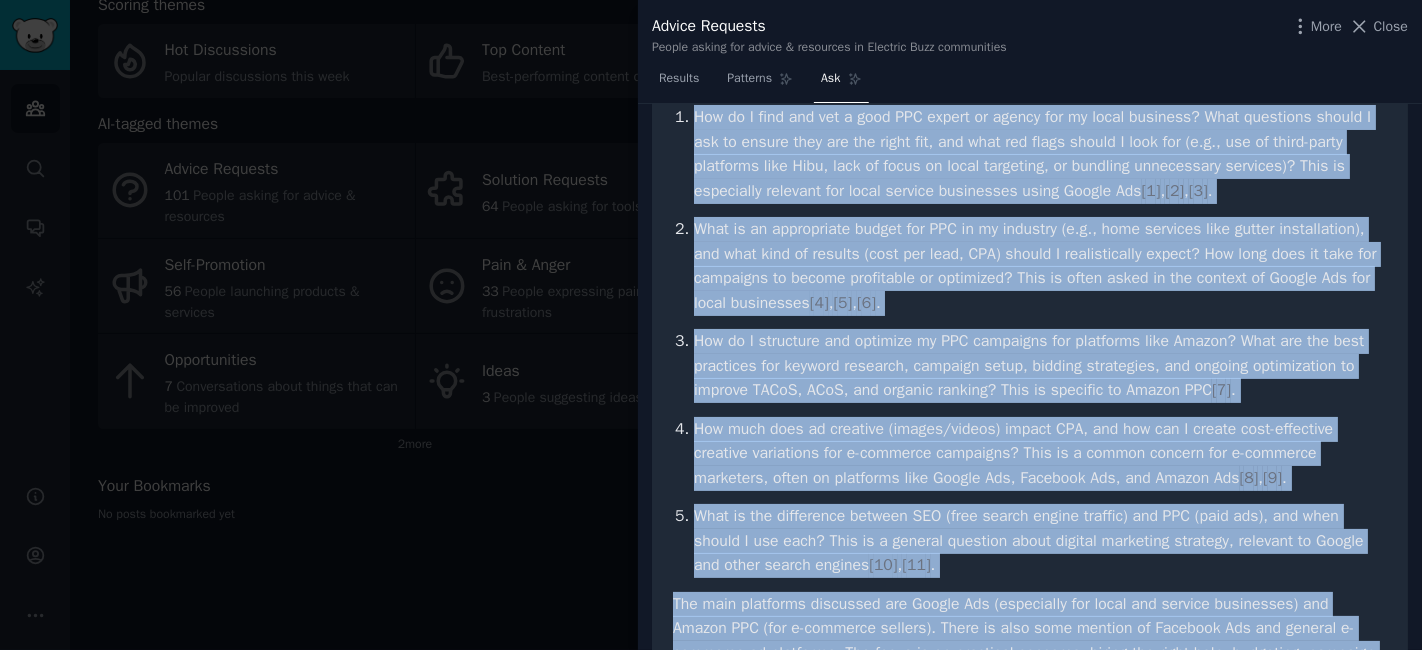 click on "What is an appropriate budget for PPC in my industry (e.g., home services like gutter installation), and what kind of results (cost per lead, CPA) should I realistically expect? How long does it take for campaigns to become profitable or optimized? This is often asked in the context of Google Ads for local businesses [ 4 ] ,  [ 5 ] ,  [ 6 ] ." at bounding box center [1040, 266] 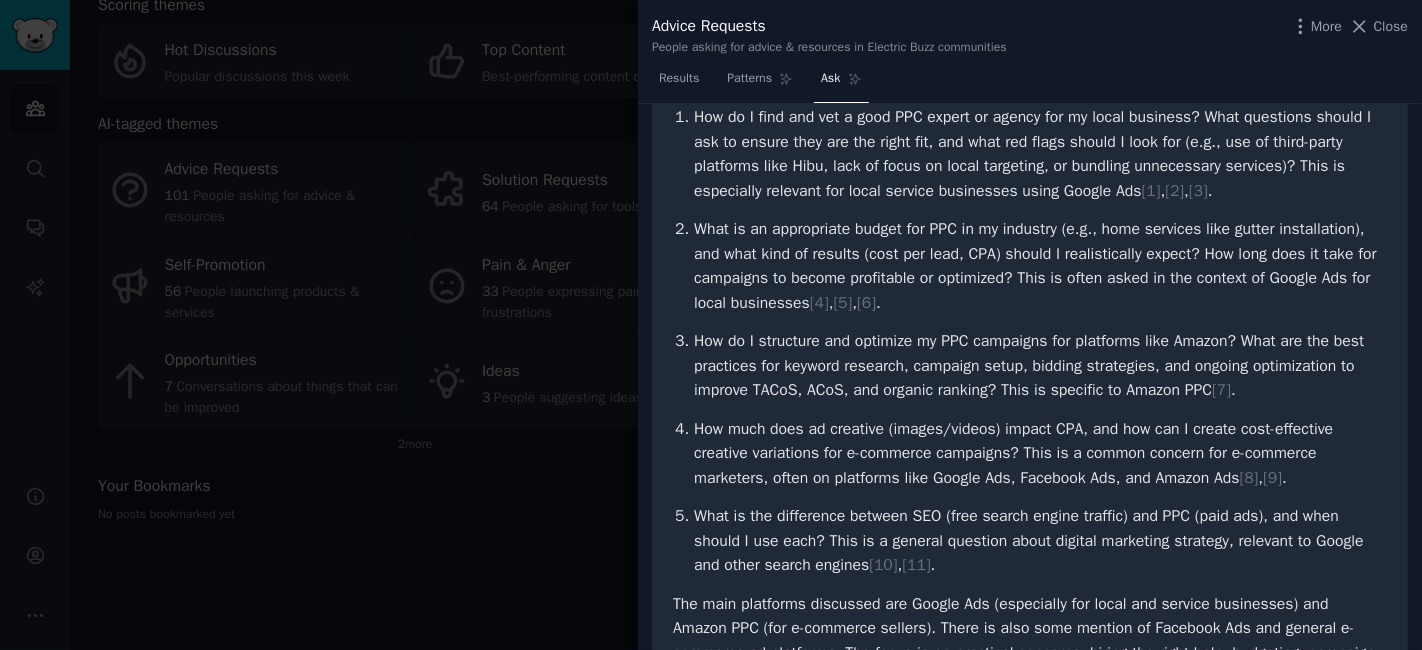 scroll, scrollTop: 333, scrollLeft: 0, axis: vertical 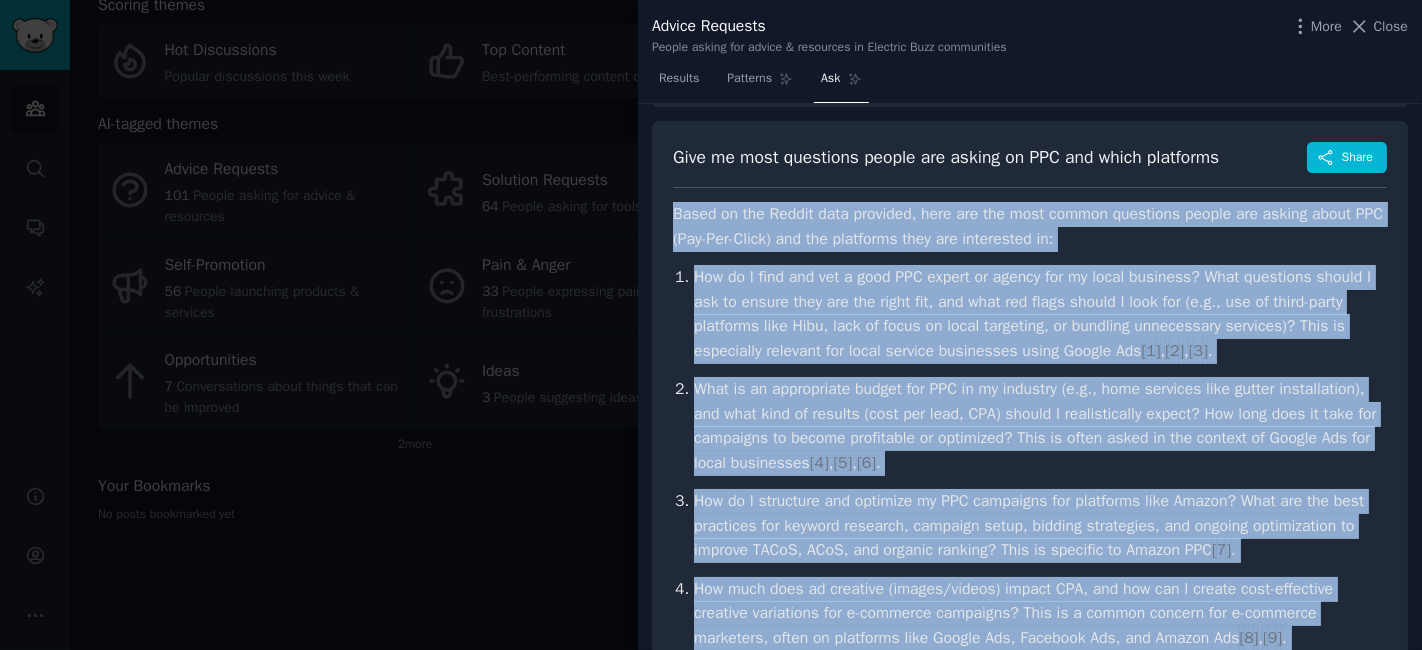 drag, startPoint x: 1094, startPoint y: 560, endPoint x: 668, endPoint y: 212, distance: 550.0727 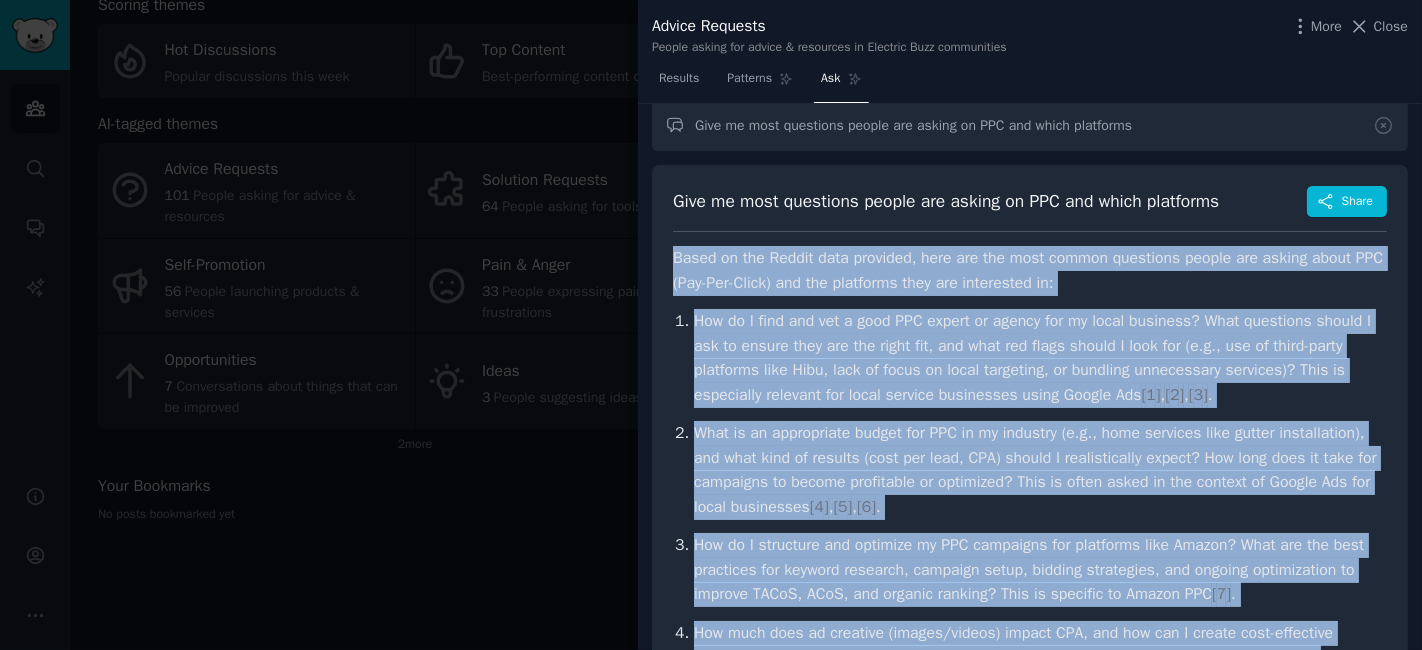 scroll, scrollTop: 0, scrollLeft: 0, axis: both 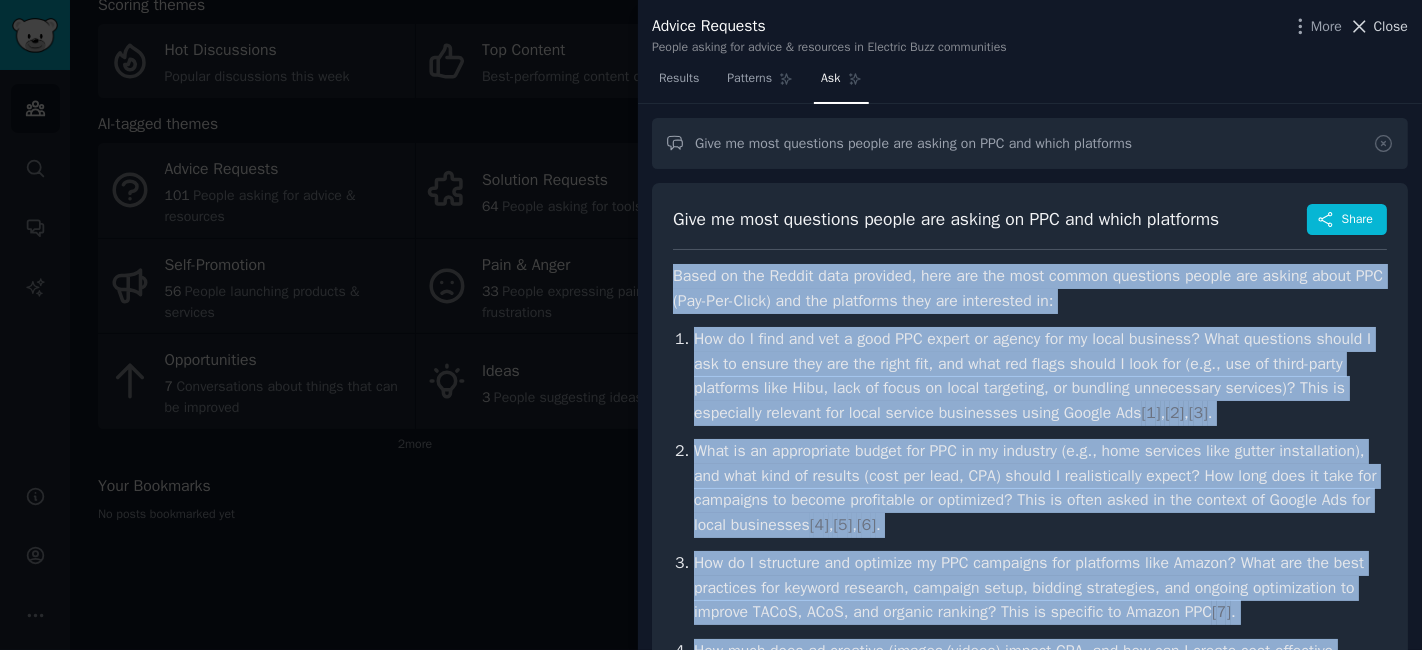 click on "Close" at bounding box center [1391, 26] 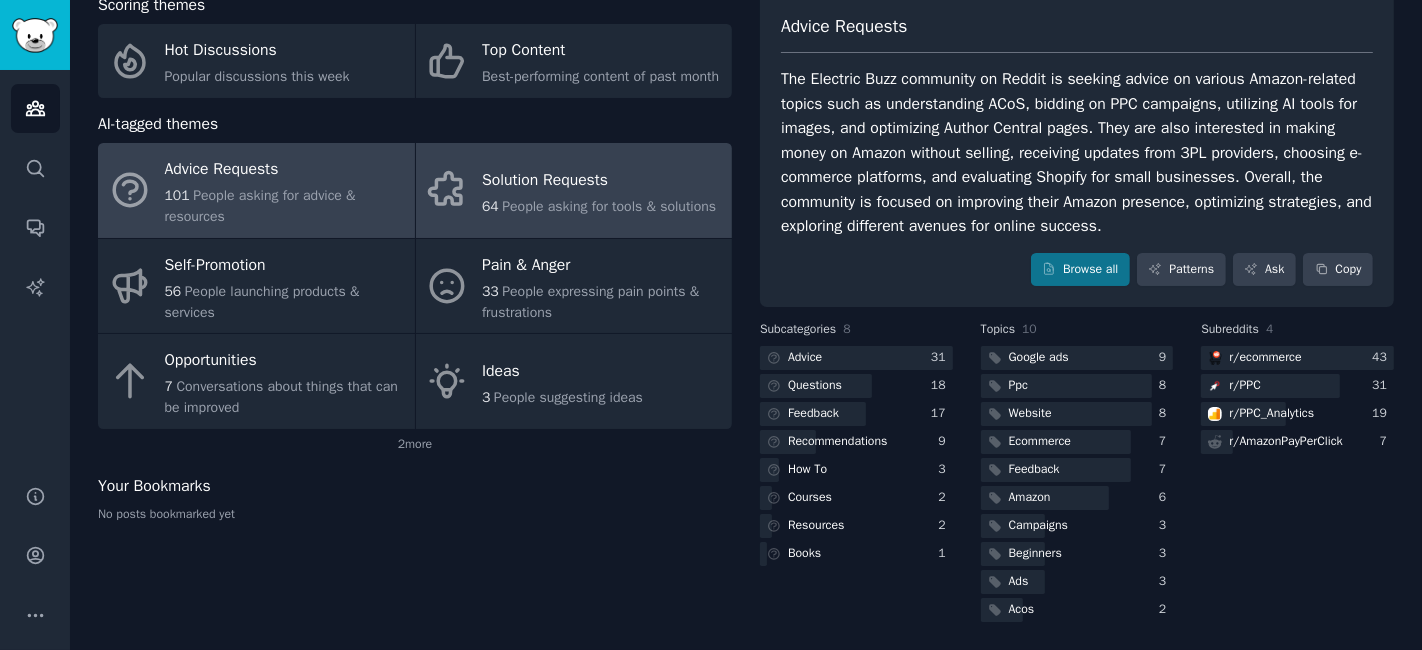 click on "People asking for tools & solutions" at bounding box center (609, 206) 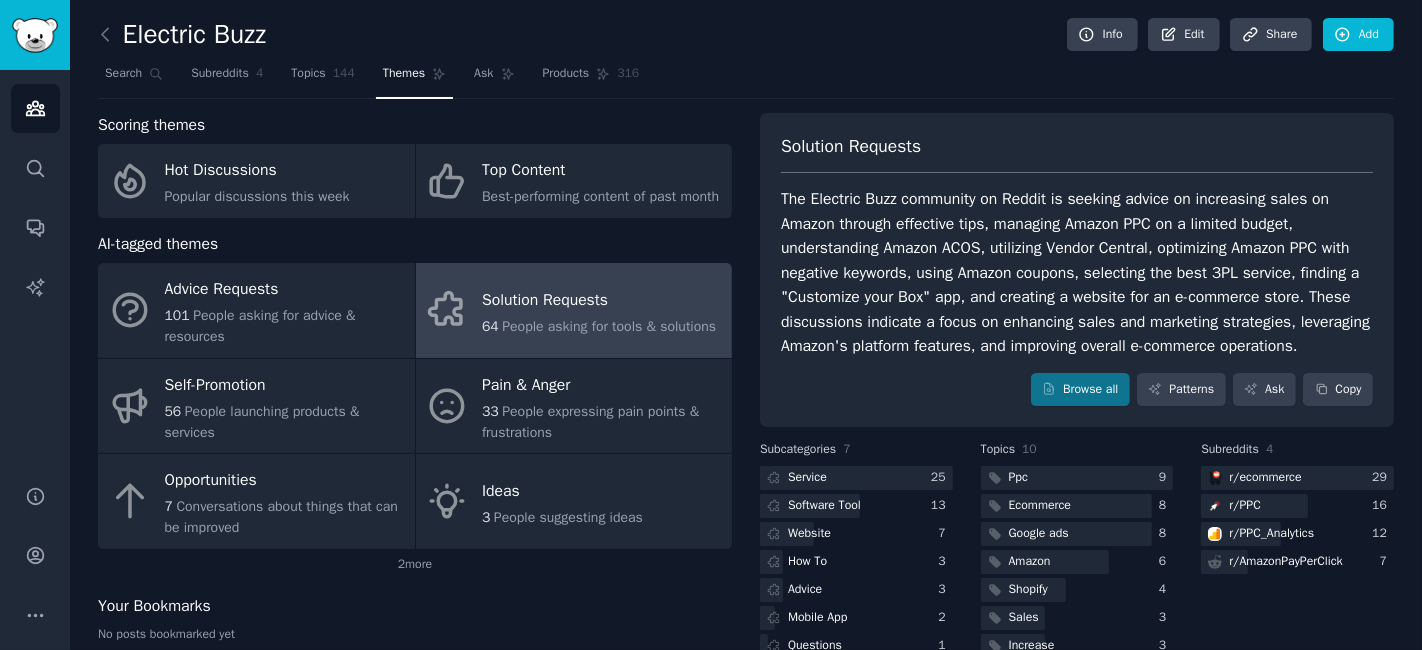 scroll, scrollTop: 0, scrollLeft: 0, axis: both 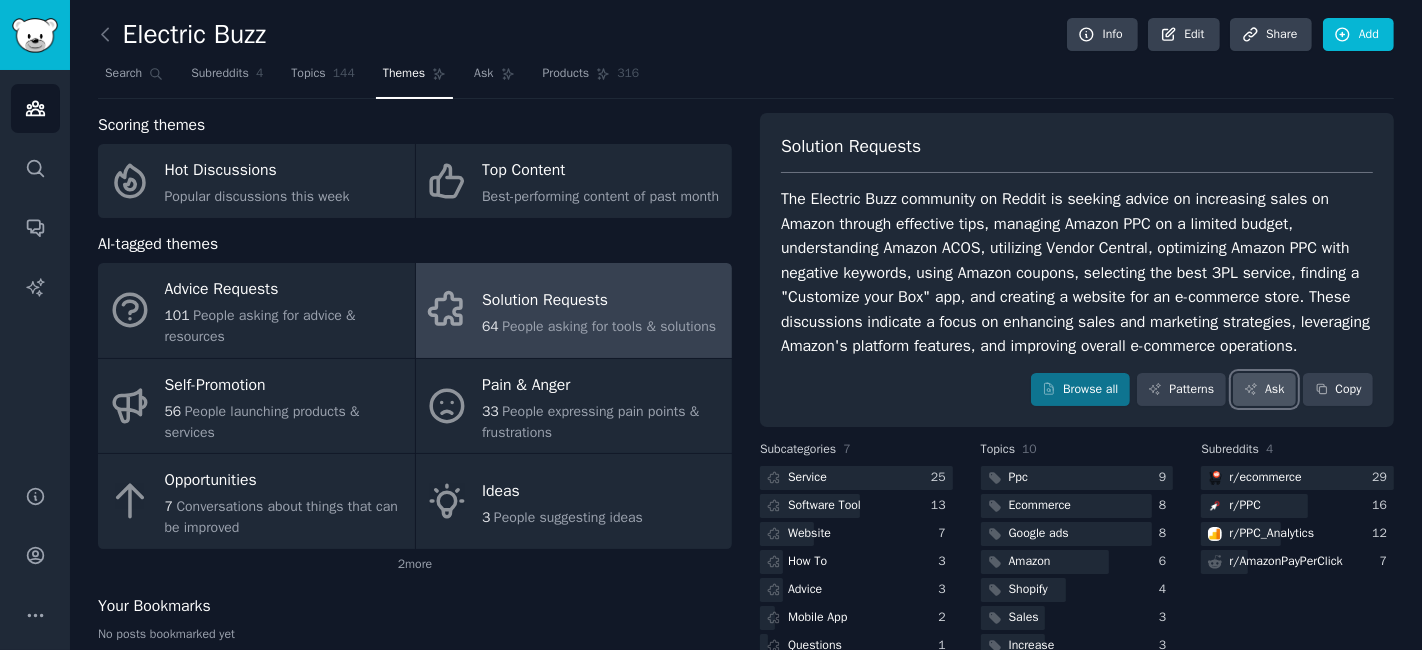 click on "Ask" at bounding box center (1264, 390) 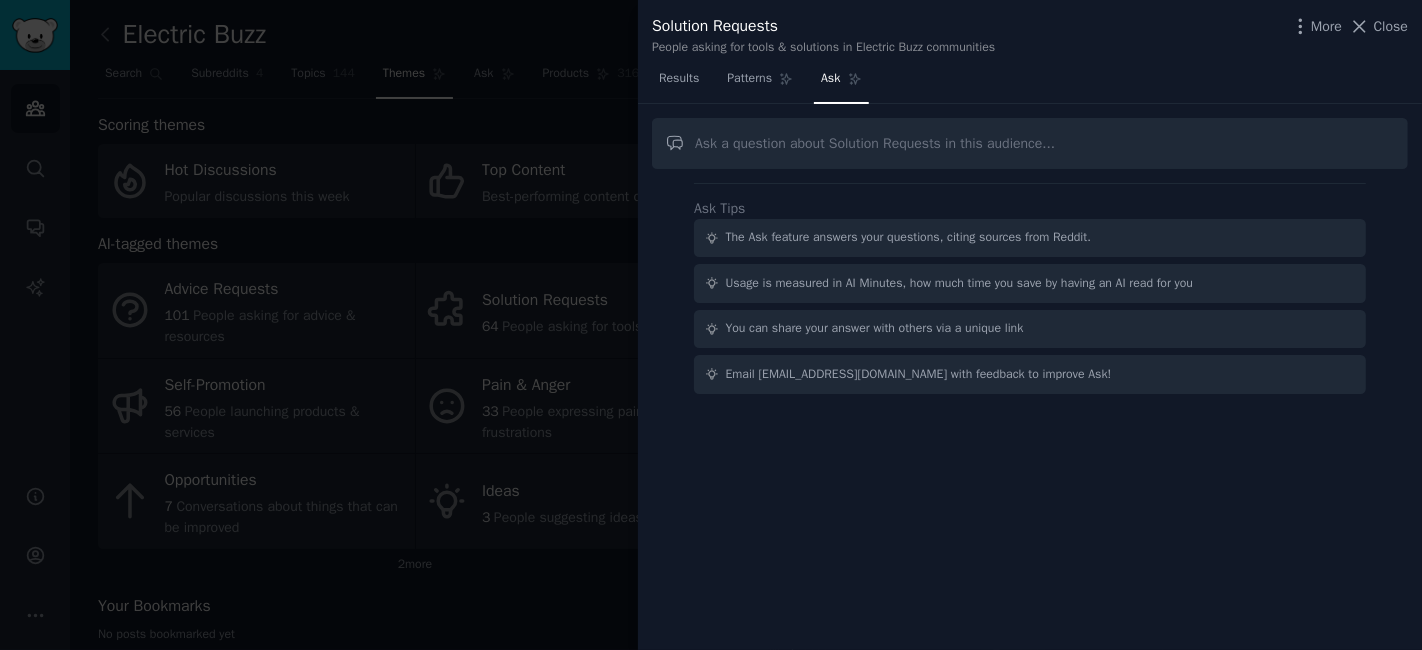 click at bounding box center (1030, 143) 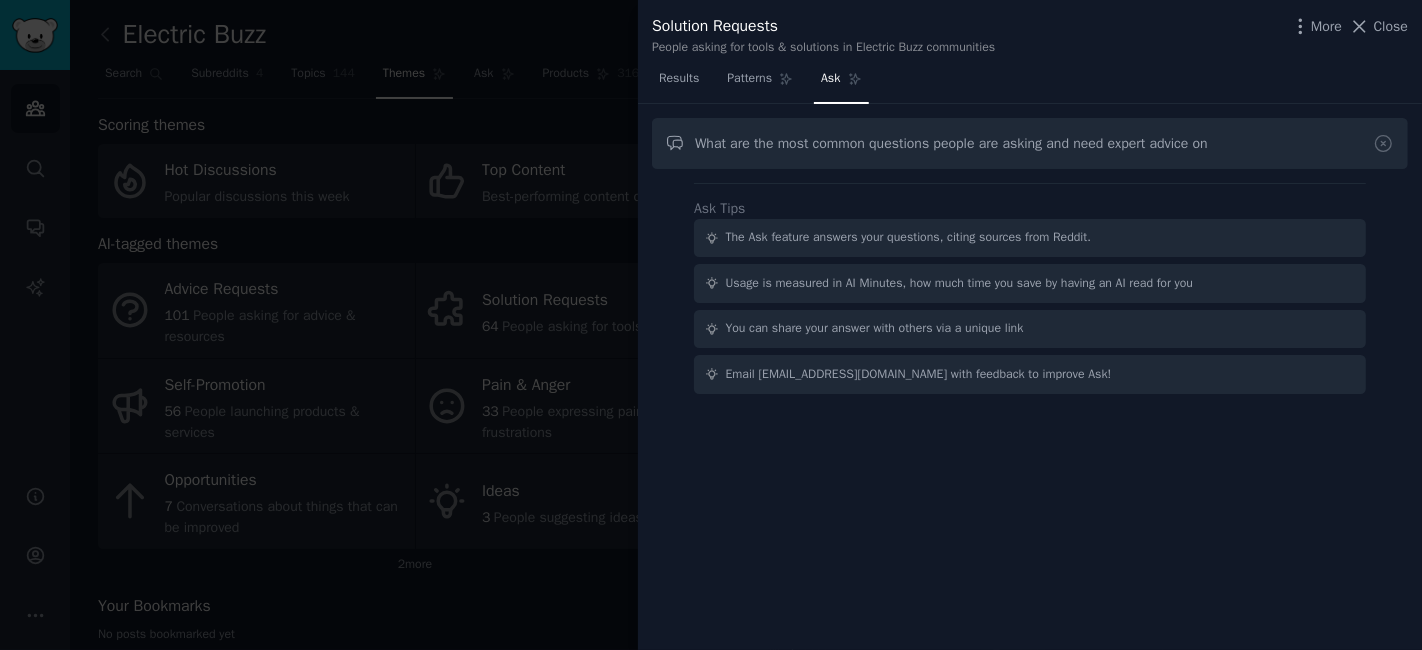 type on "What are the most common questions people are asking and need expert advice on" 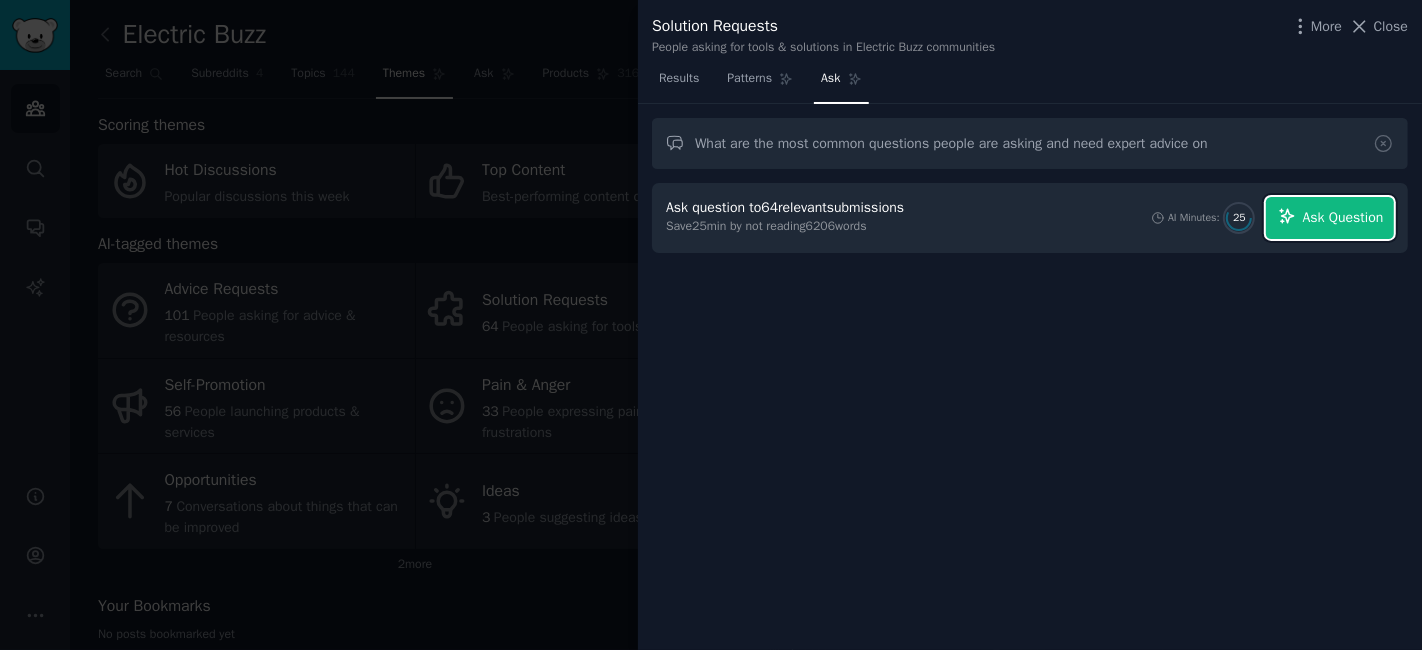 click on "Ask Question" at bounding box center [1343, 217] 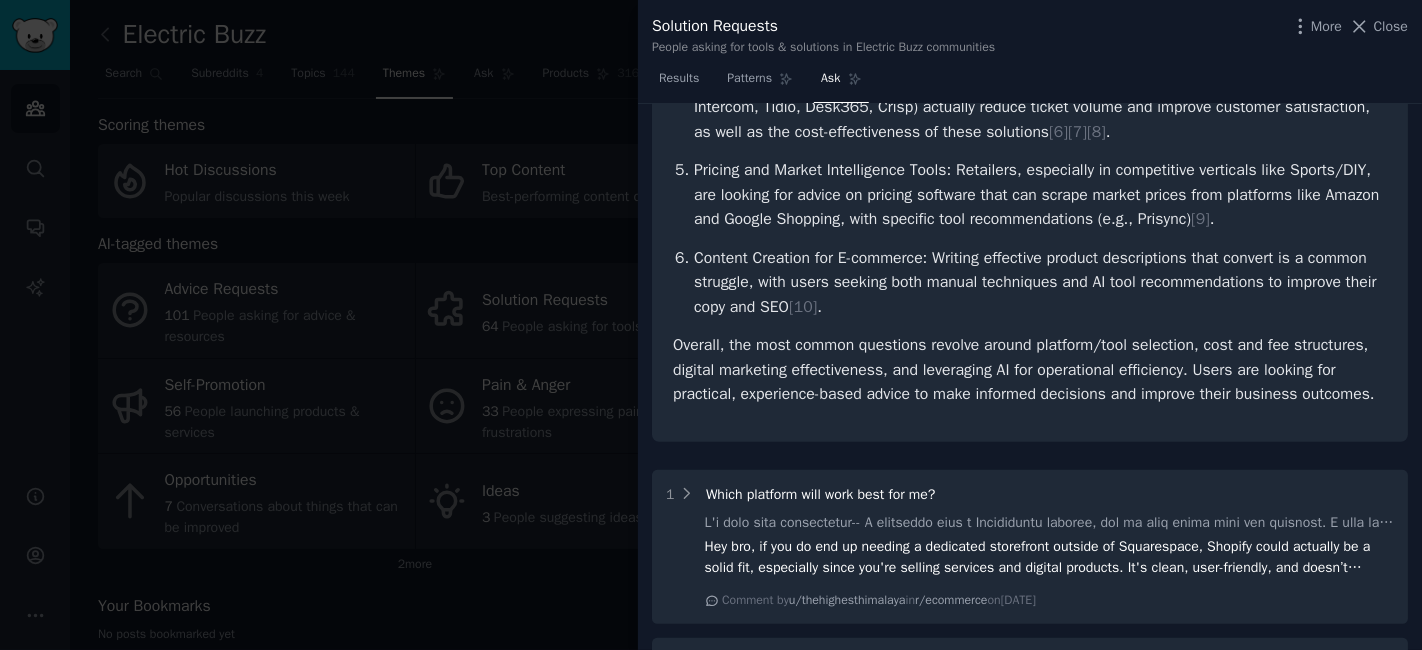 scroll, scrollTop: 666, scrollLeft: 0, axis: vertical 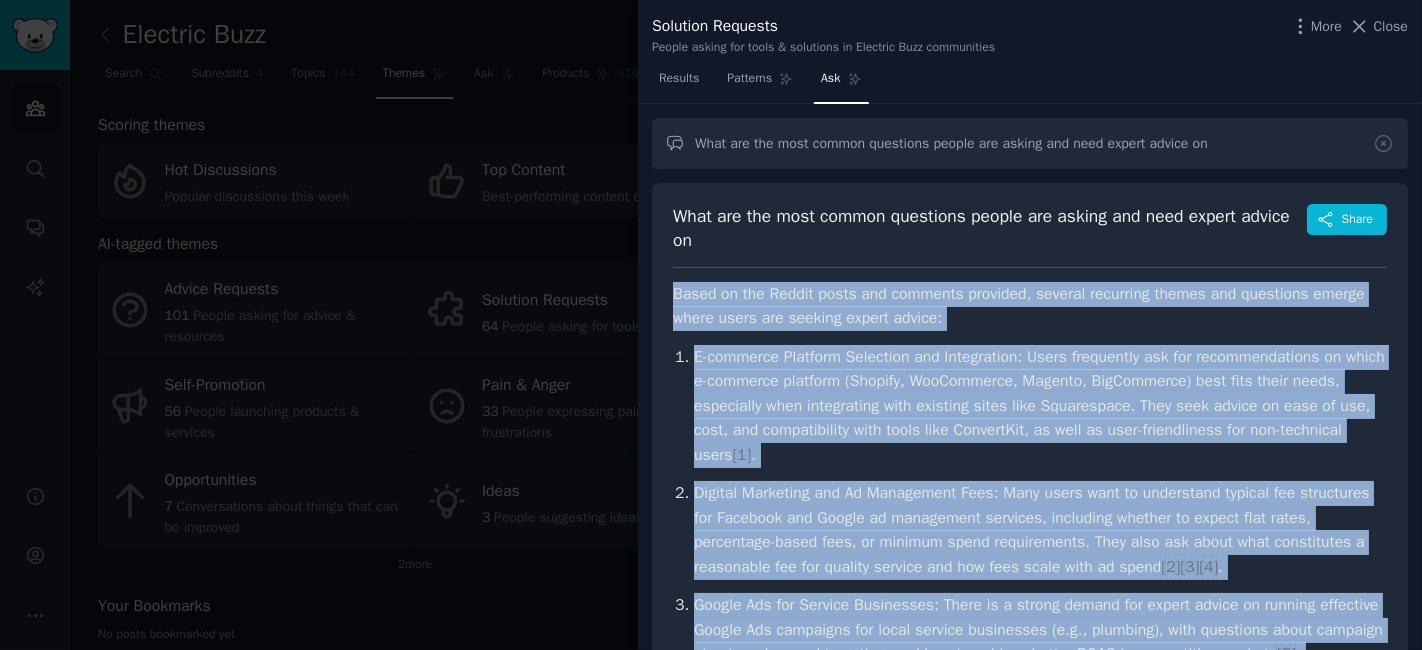 drag, startPoint x: 1394, startPoint y: 393, endPoint x: 673, endPoint y: 291, distance: 728.17926 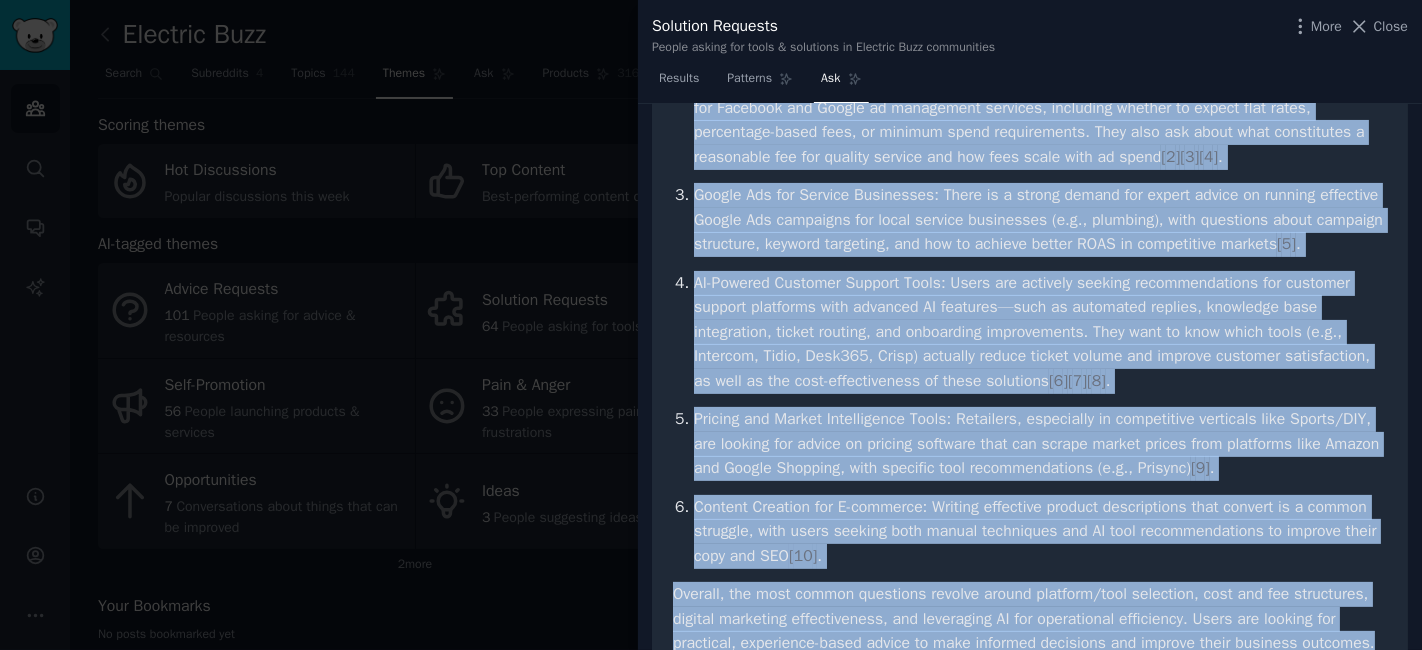 scroll, scrollTop: 444, scrollLeft: 0, axis: vertical 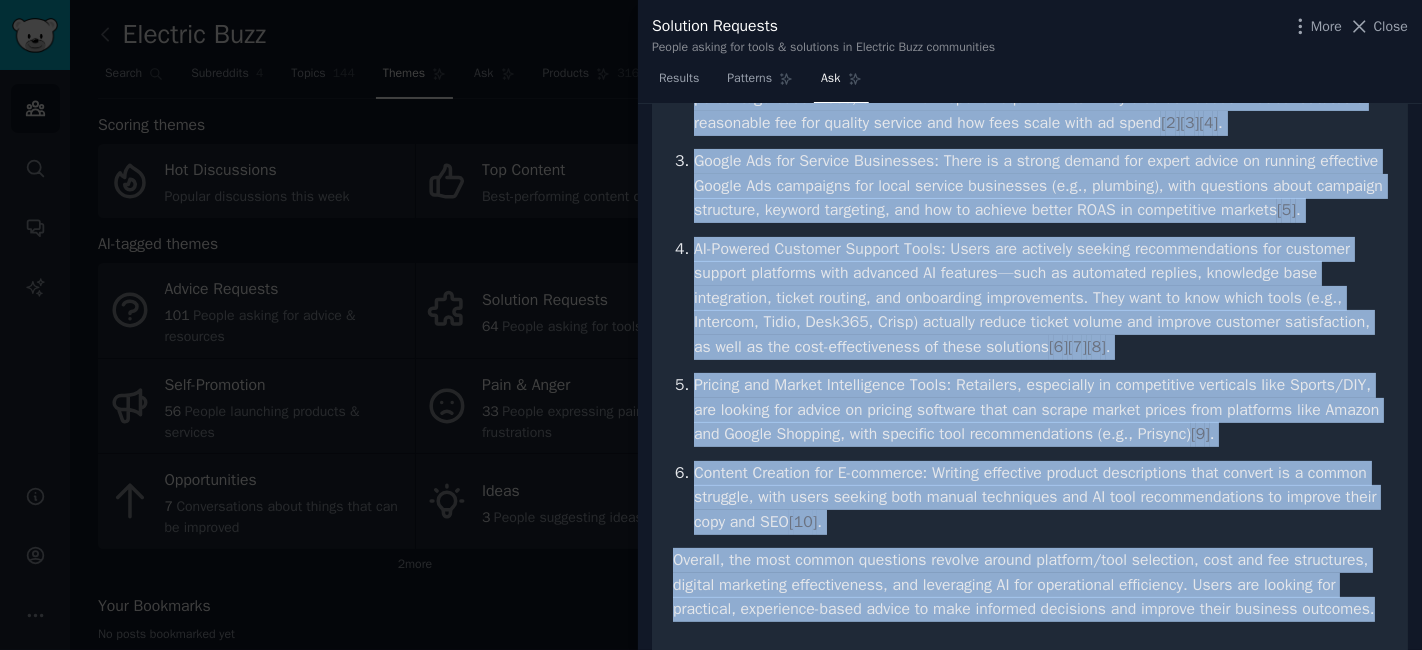 click on "Content Creation for E-commerce: Writing effective product descriptions that convert is a common struggle, with users seeking both manual techniques and AI tool recommendations to improve their copy and SEO [ 10 ] ." at bounding box center [1040, 498] 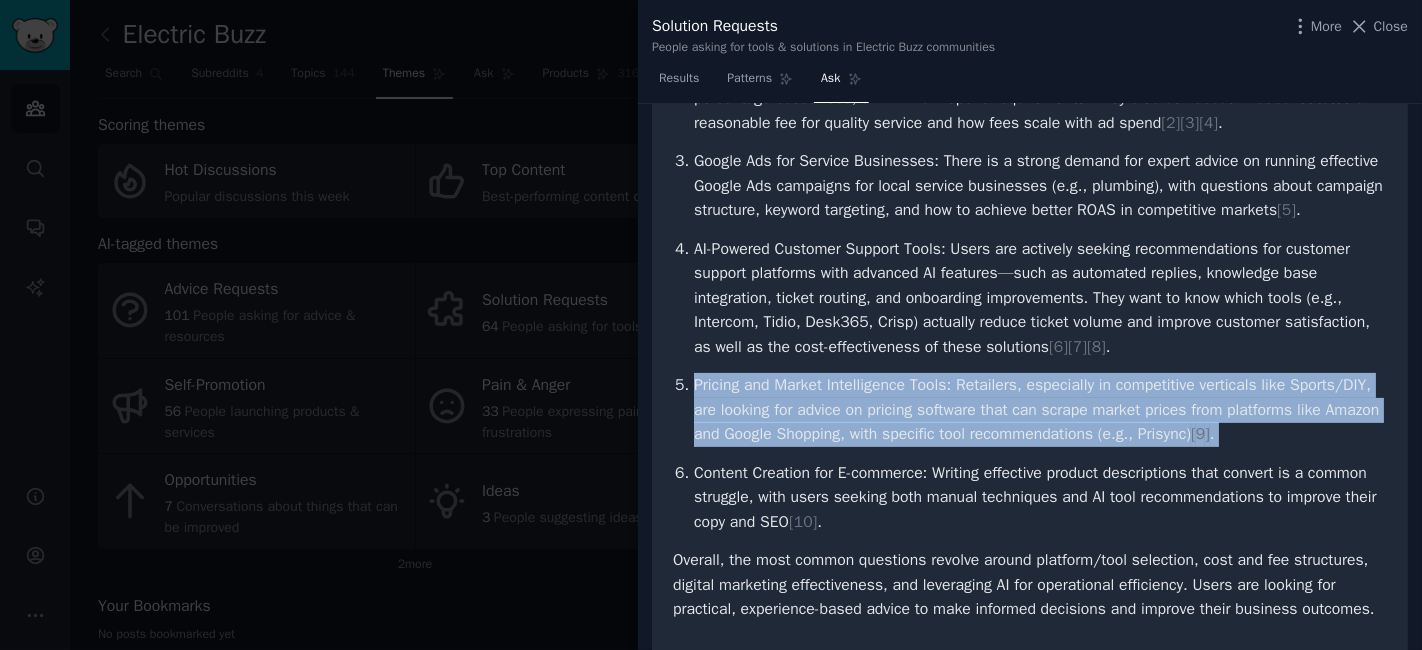drag, startPoint x: 696, startPoint y: 384, endPoint x: 1385, endPoint y: 451, distance: 692.24994 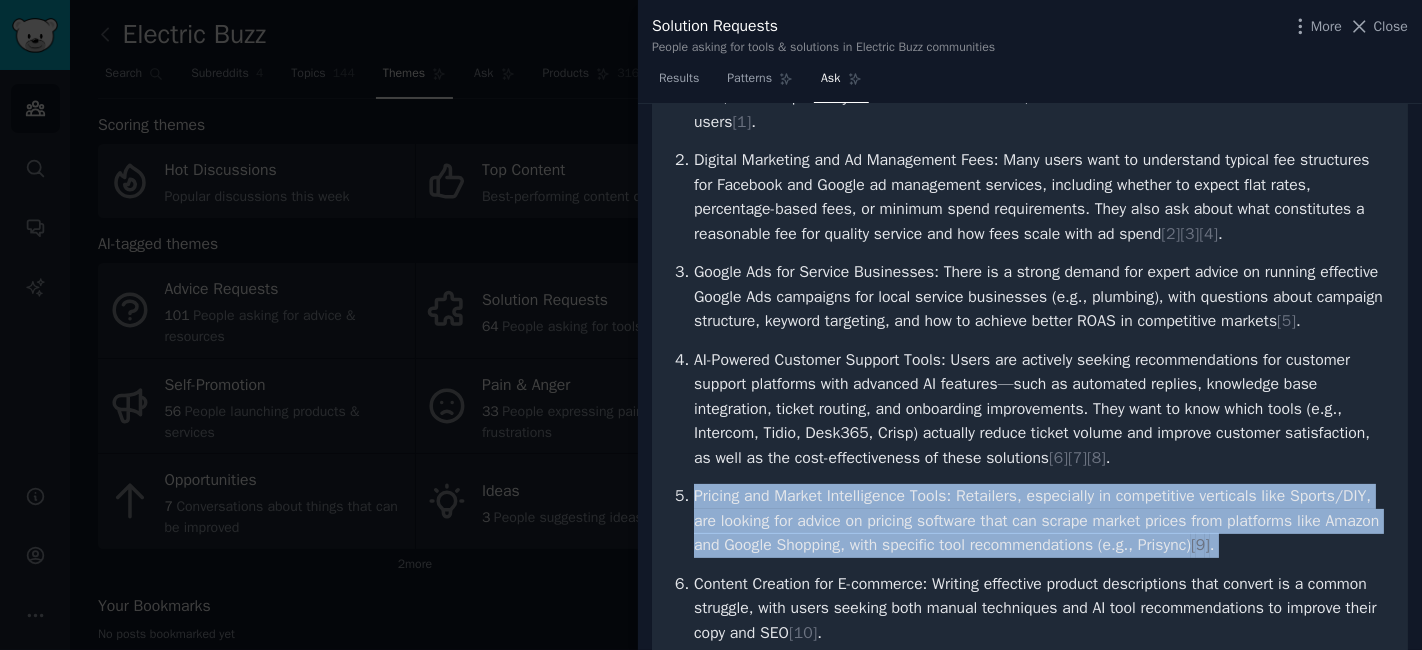scroll, scrollTop: 444, scrollLeft: 0, axis: vertical 